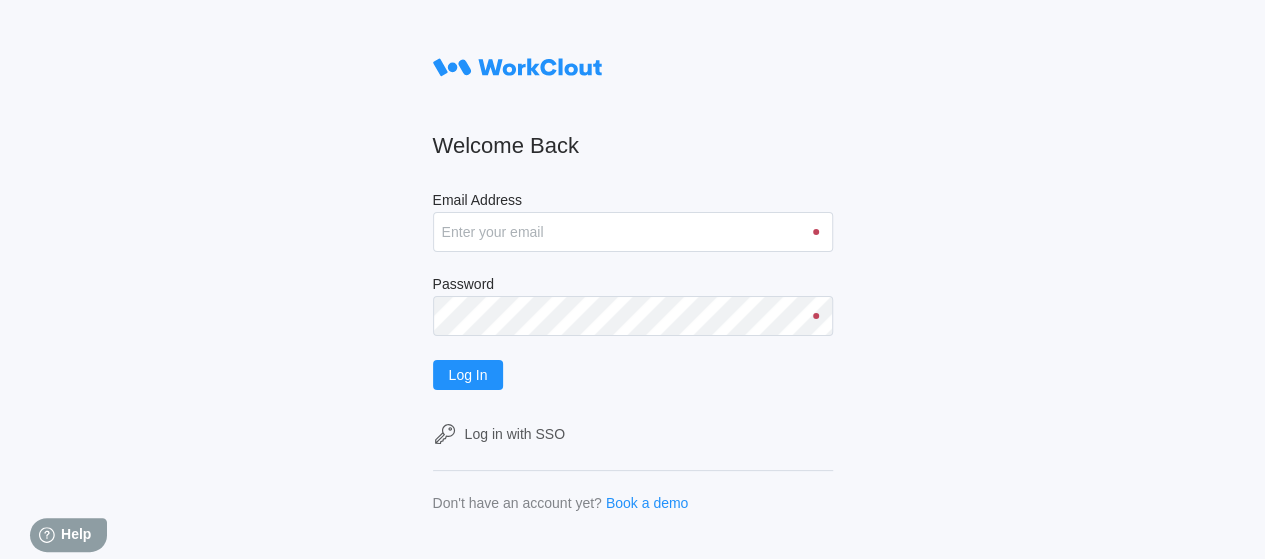 scroll, scrollTop: 0, scrollLeft: 0, axis: both 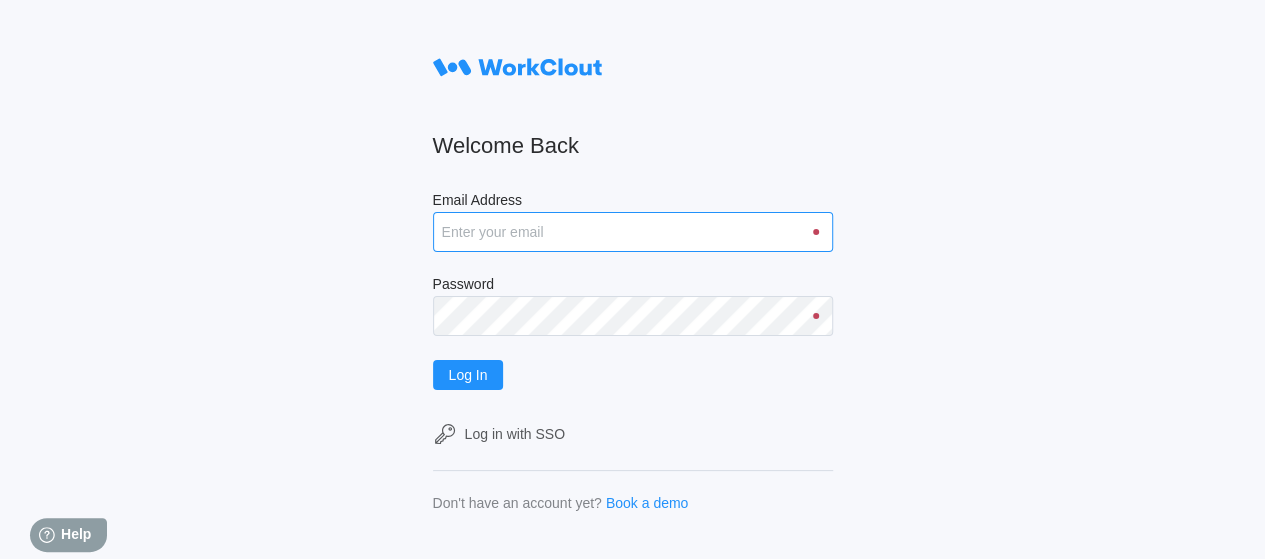 click on "Email Address" at bounding box center [633, 232] 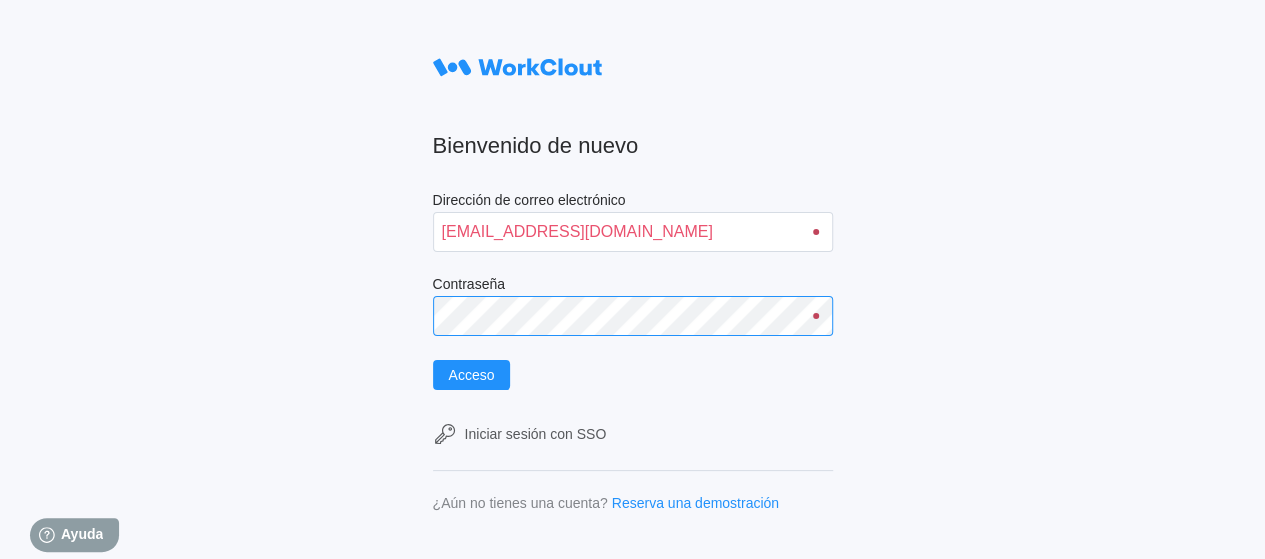 click on "Acceso" at bounding box center [472, 375] 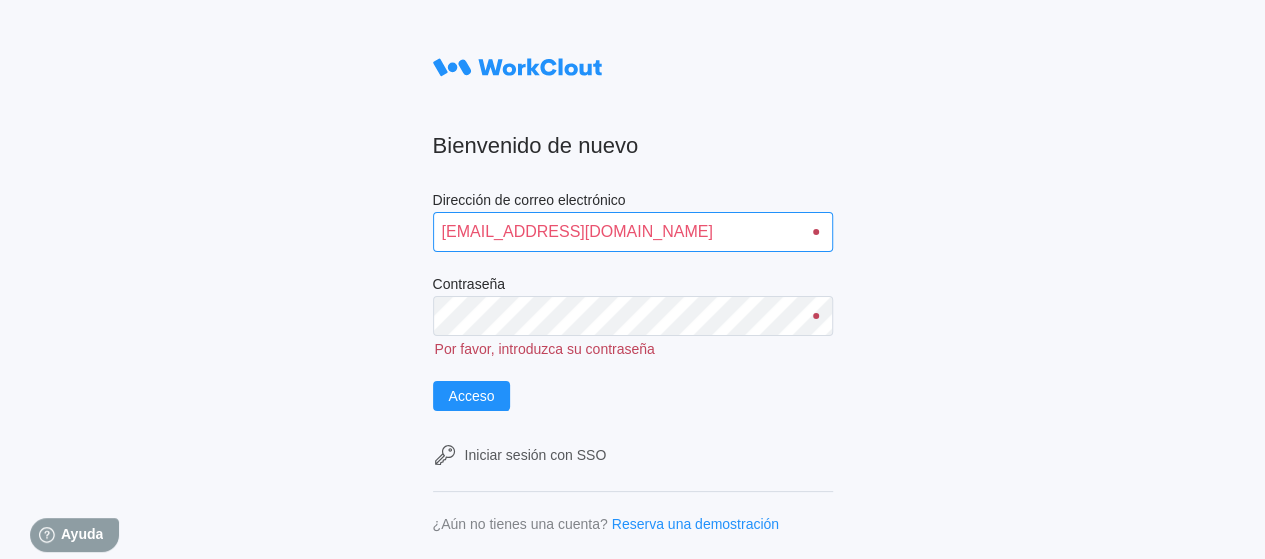 click on "juliocarrero@hotmail.es" at bounding box center [633, 232] 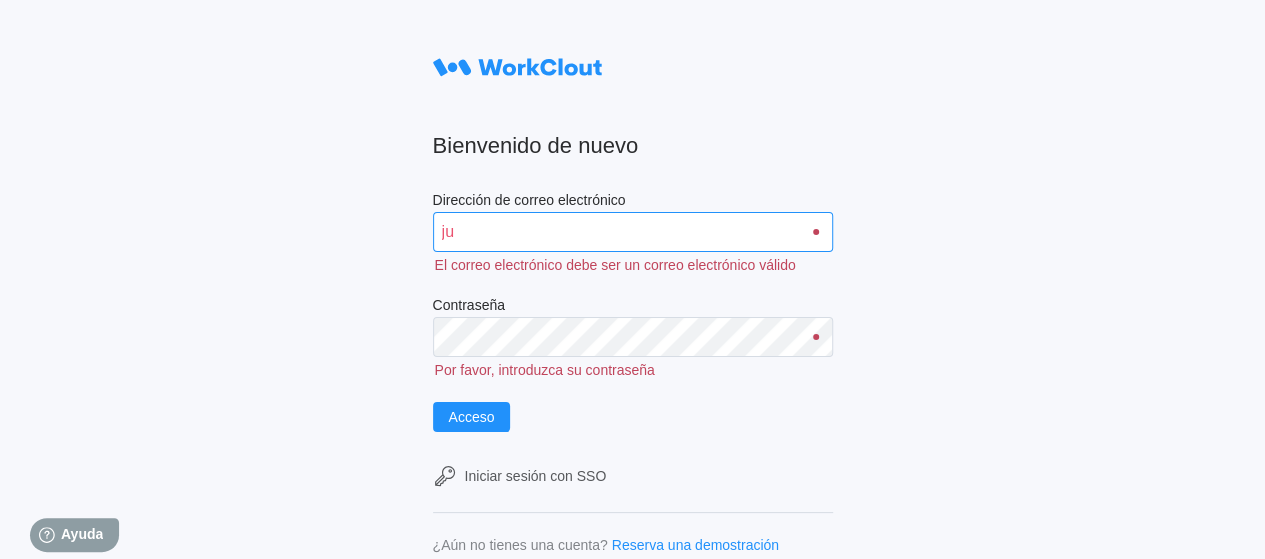 type on "j" 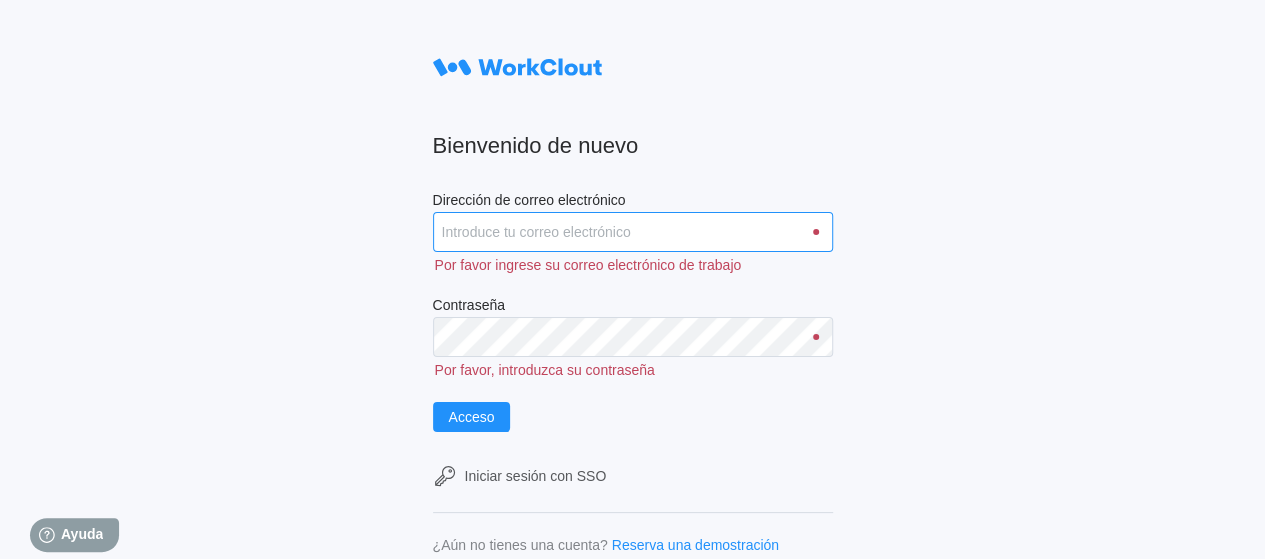 click on "Dirección de correo electrónico" at bounding box center (633, 232) 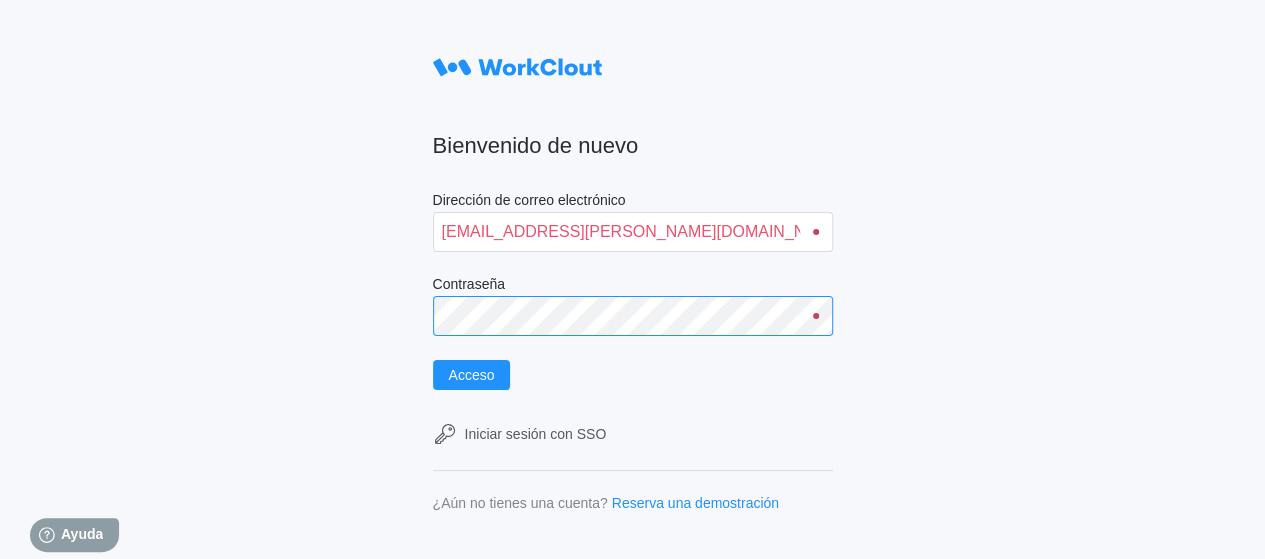 click on "Acceso" at bounding box center (472, 375) 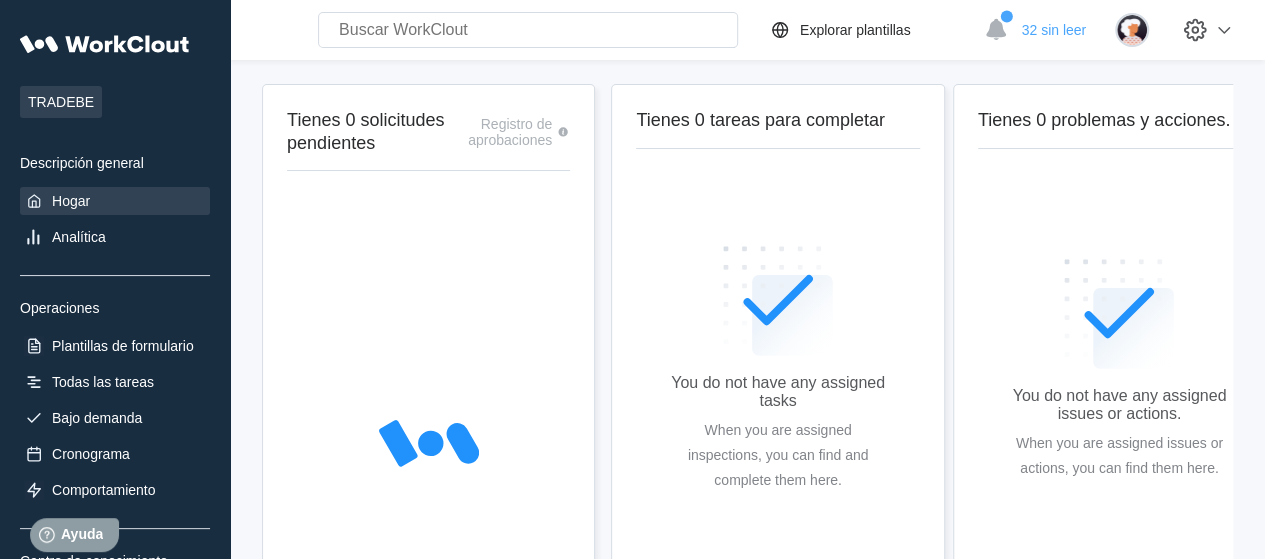 scroll, scrollTop: 0, scrollLeft: 0, axis: both 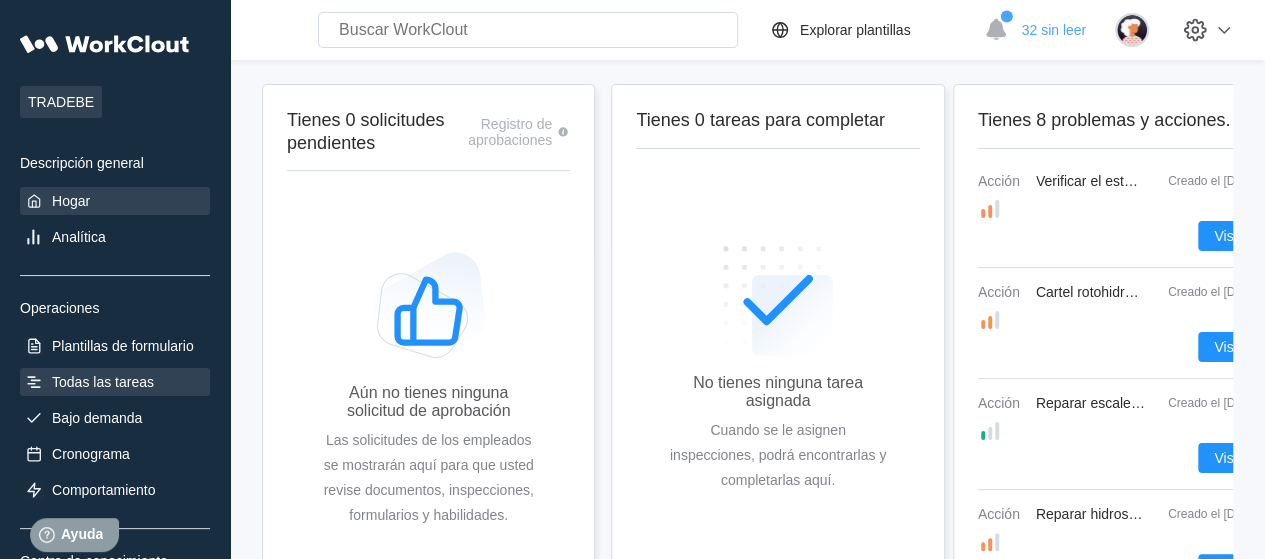 click on "Todas las tareas" at bounding box center [103, 382] 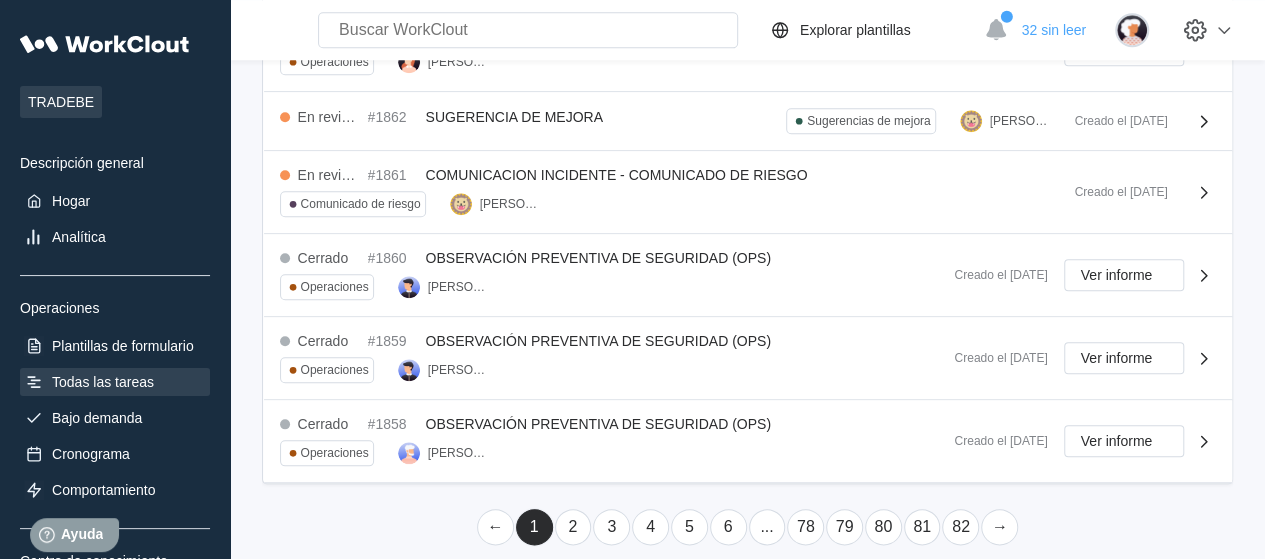 scroll, scrollTop: 902, scrollLeft: 0, axis: vertical 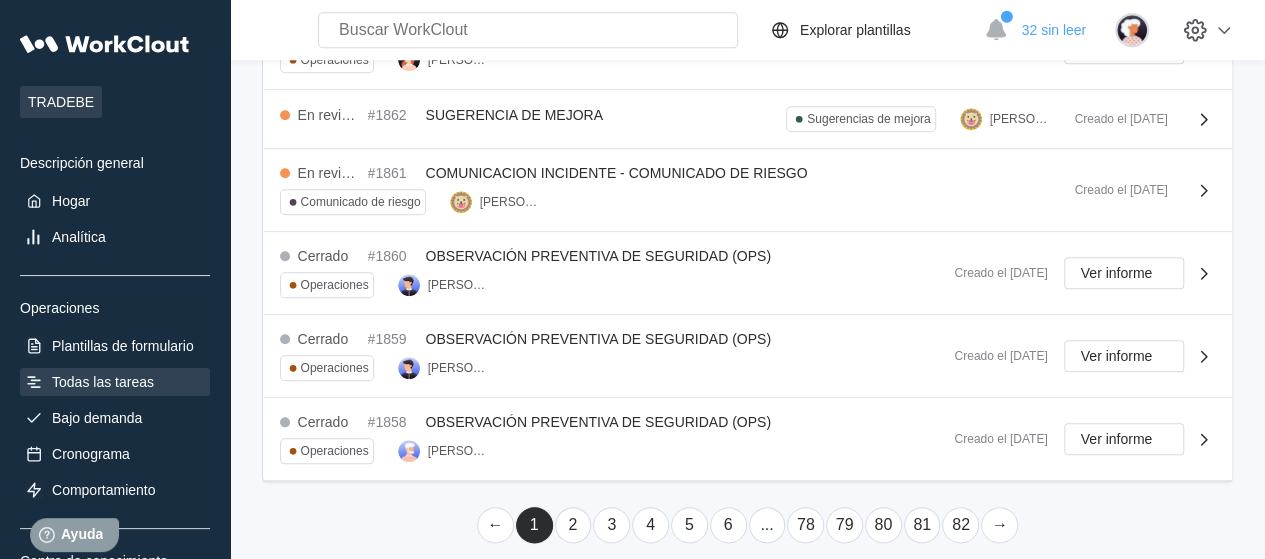 click on "2" at bounding box center (572, 524) 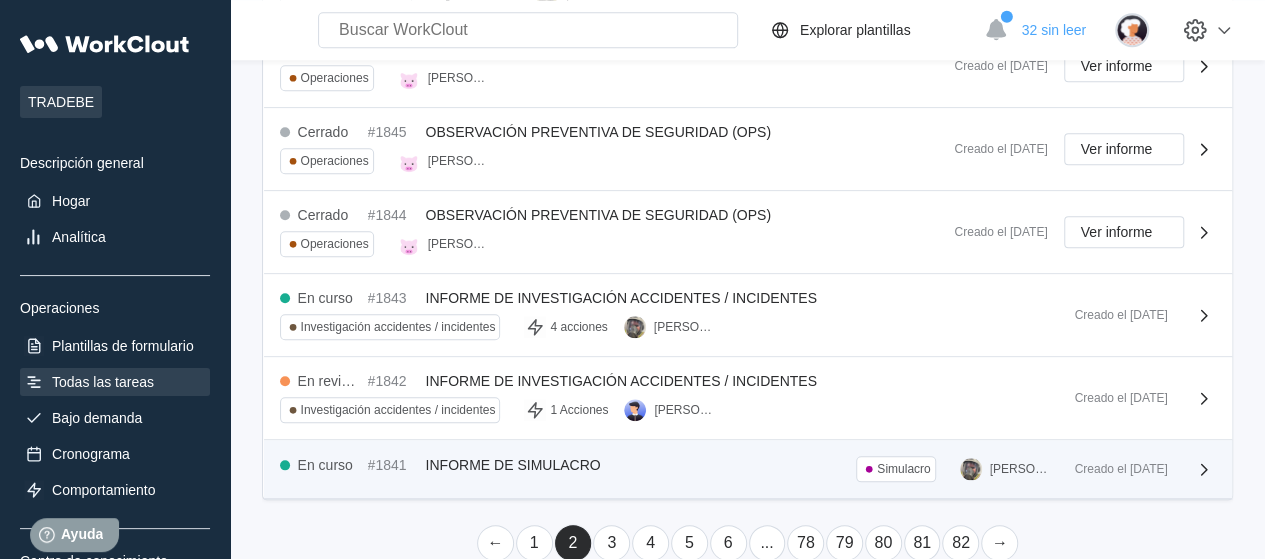 scroll, scrollTop: 902, scrollLeft: 0, axis: vertical 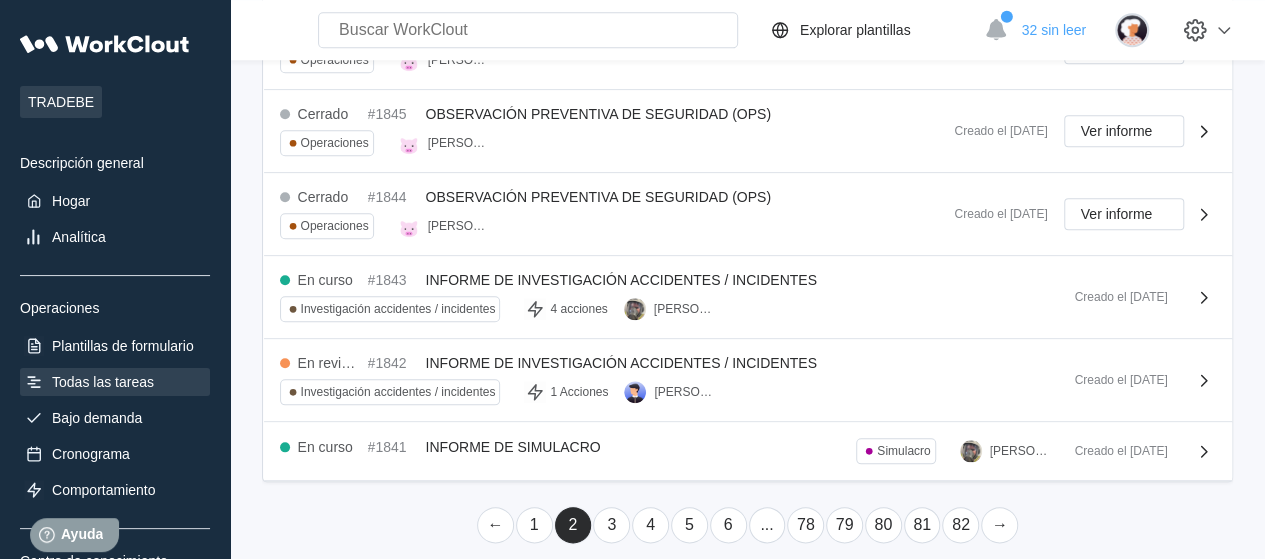 click on "3" at bounding box center (611, 524) 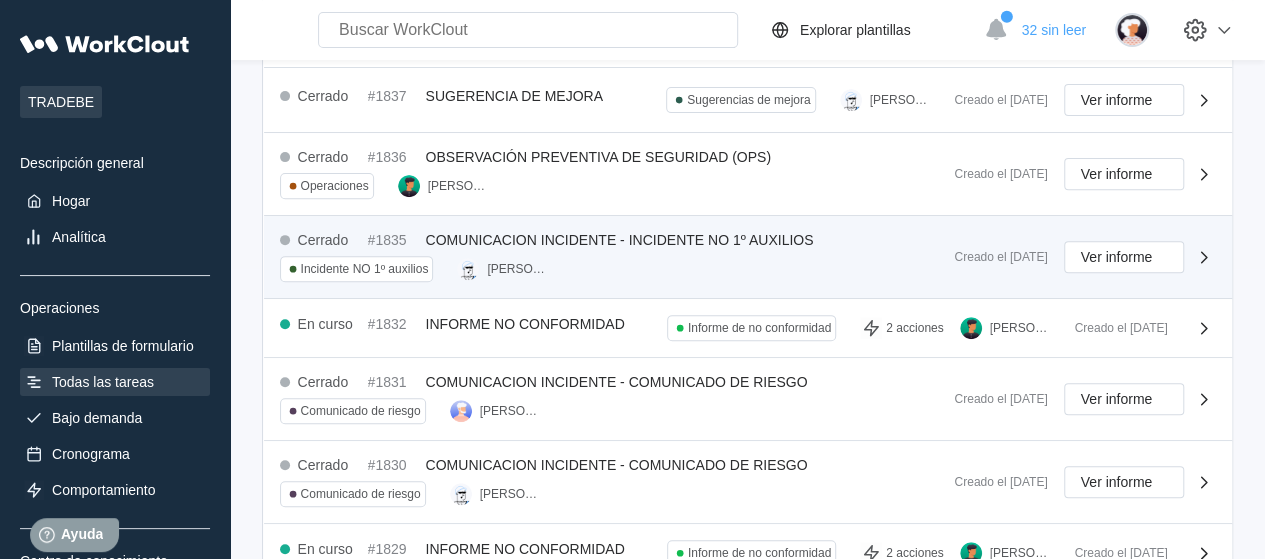 scroll, scrollTop: 190, scrollLeft: 0, axis: vertical 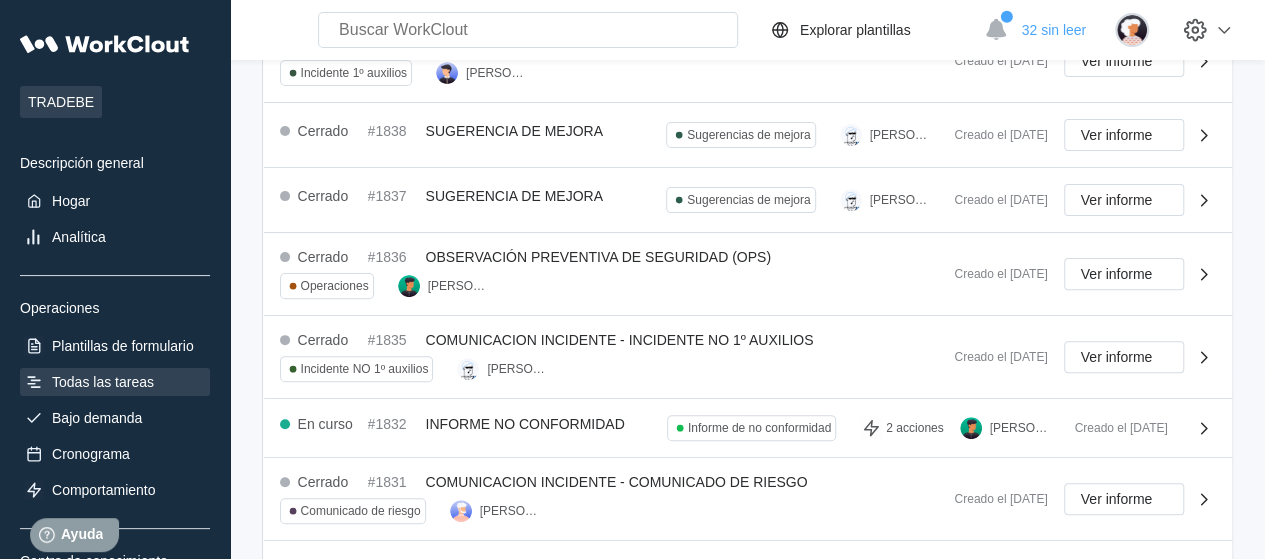 click at bounding box center [528, 30] 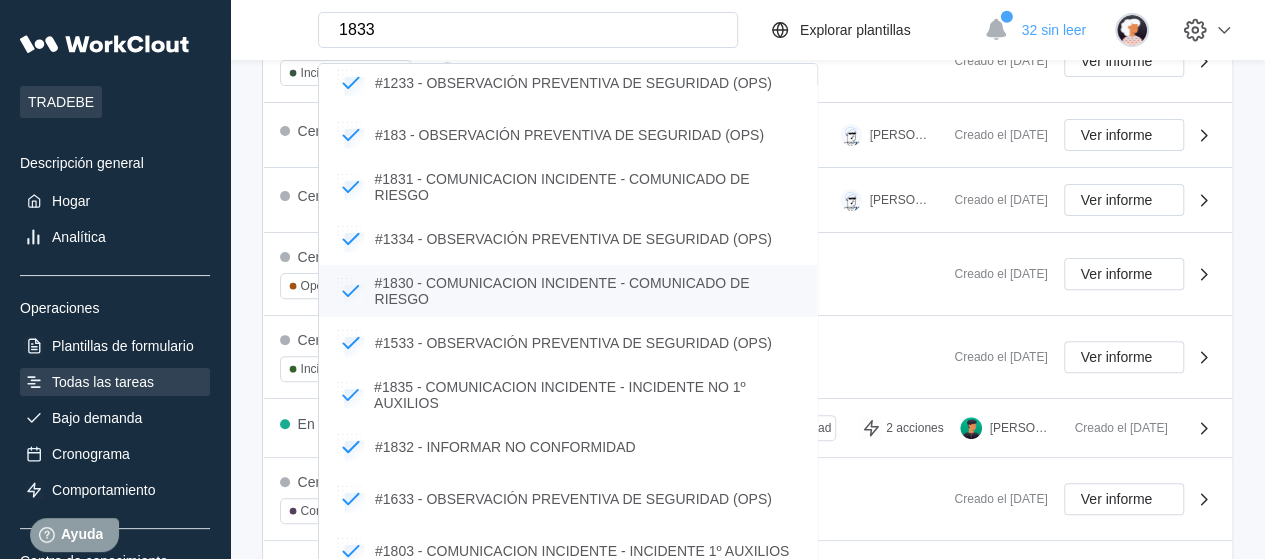 scroll, scrollTop: 506, scrollLeft: 0, axis: vertical 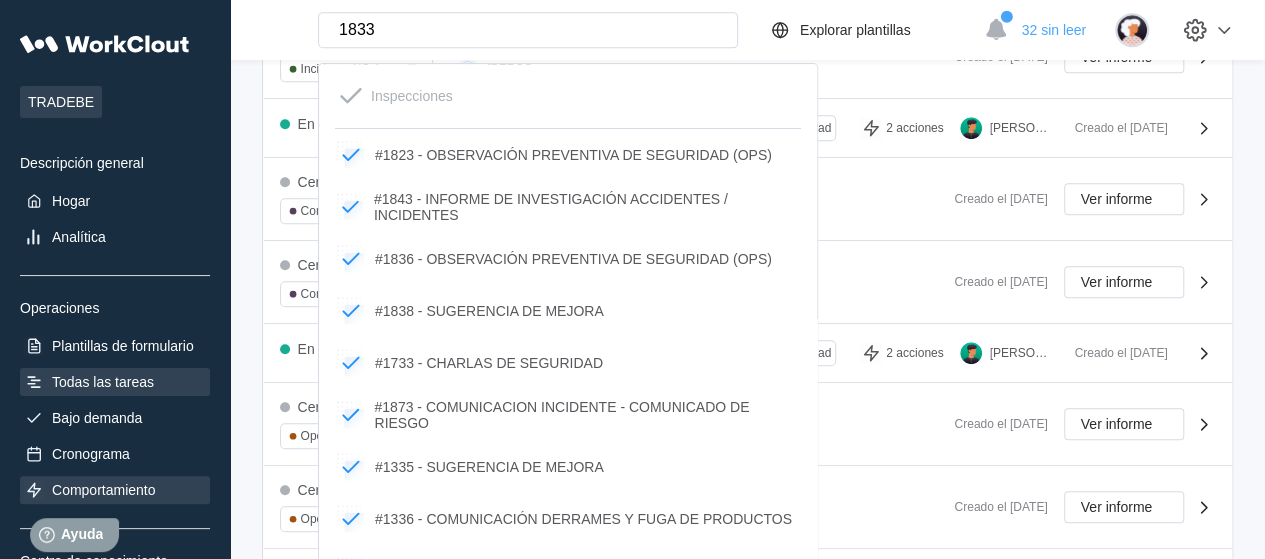 type on "1833" 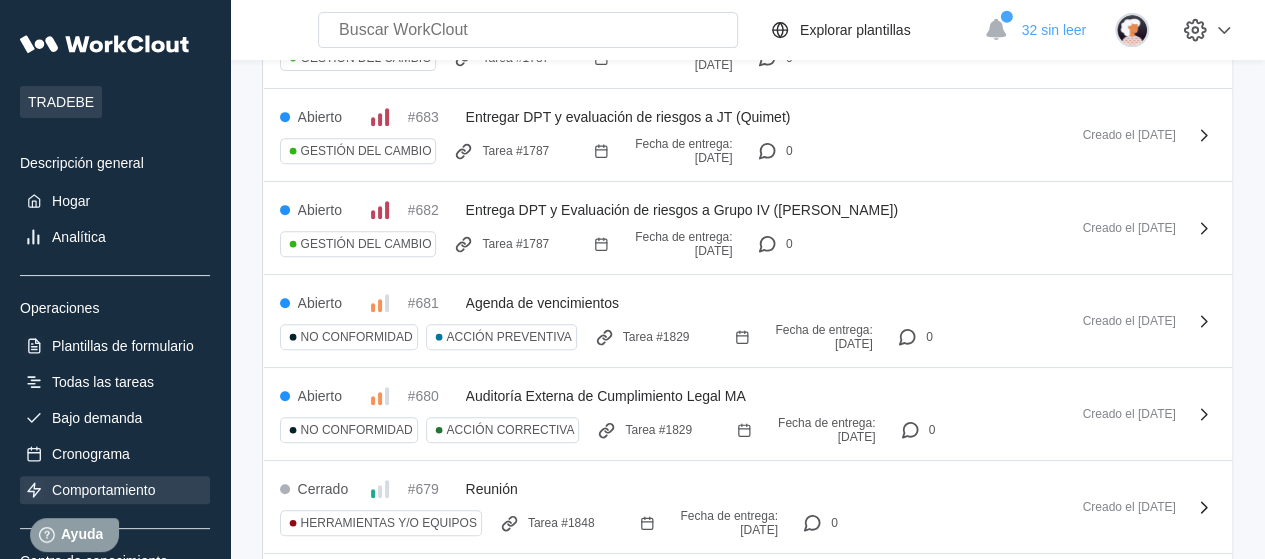 scroll, scrollTop: 0, scrollLeft: 0, axis: both 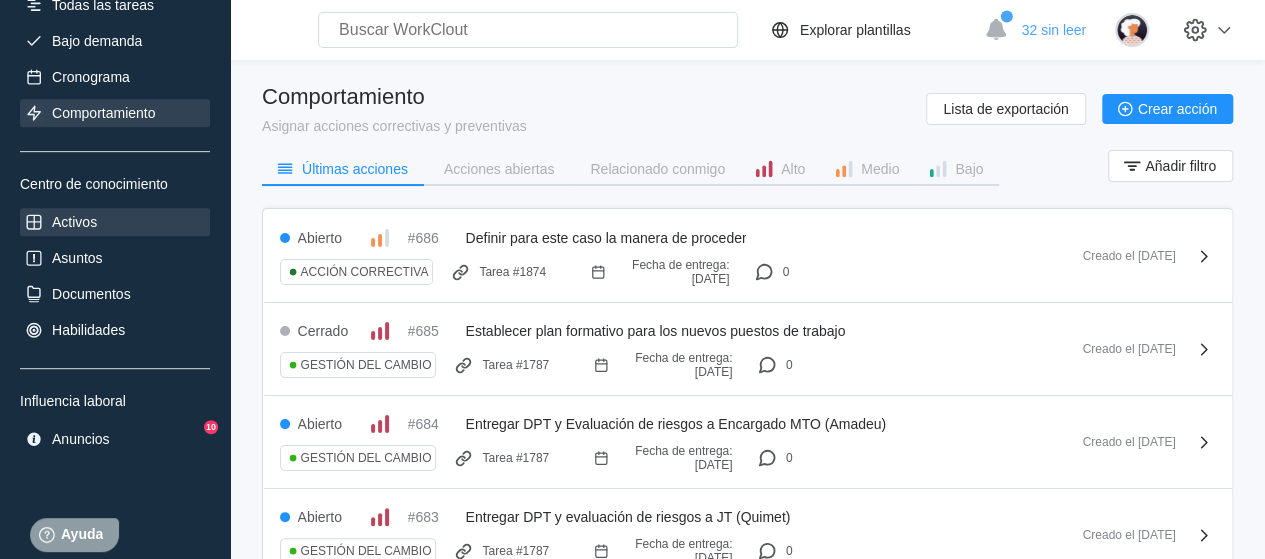 click on "Activos" at bounding box center [74, 222] 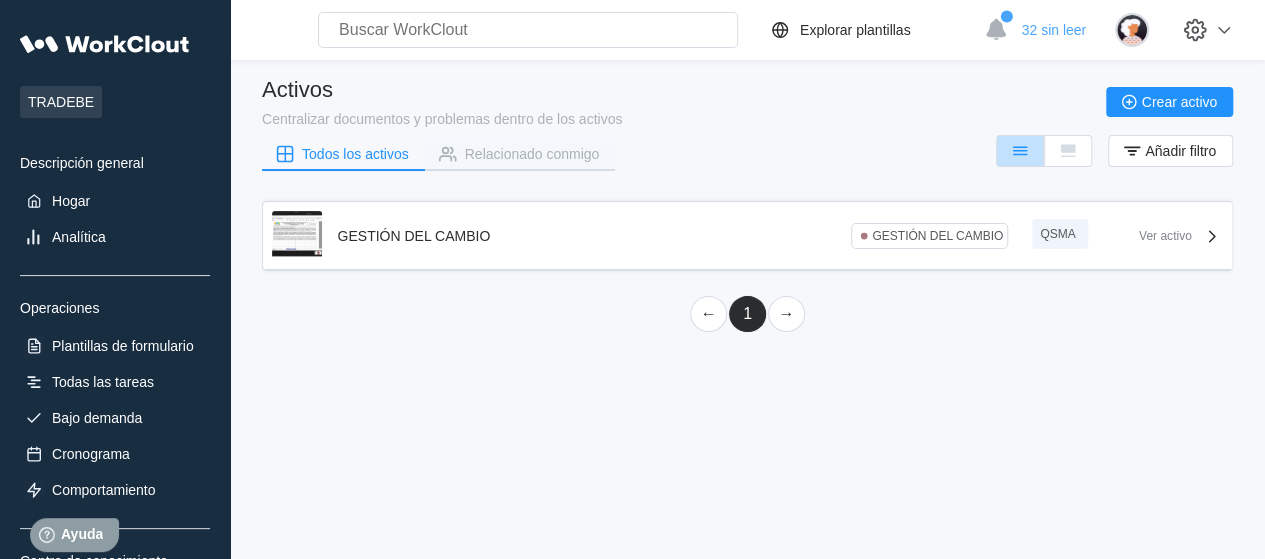click on "Relacionado conmigo" at bounding box center [532, 154] 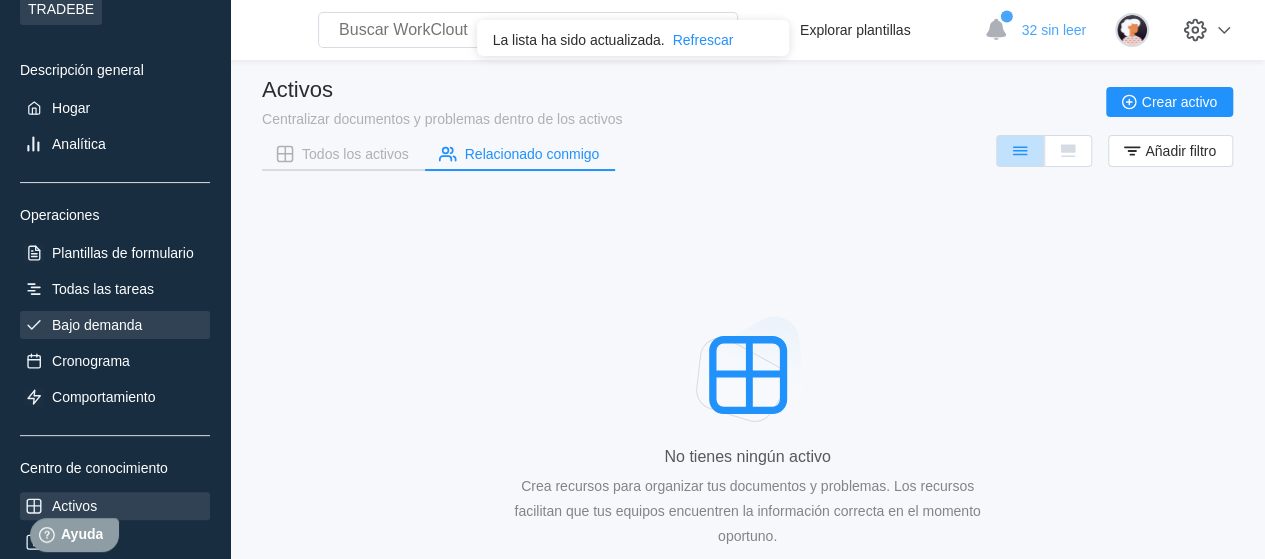 scroll, scrollTop: 200, scrollLeft: 0, axis: vertical 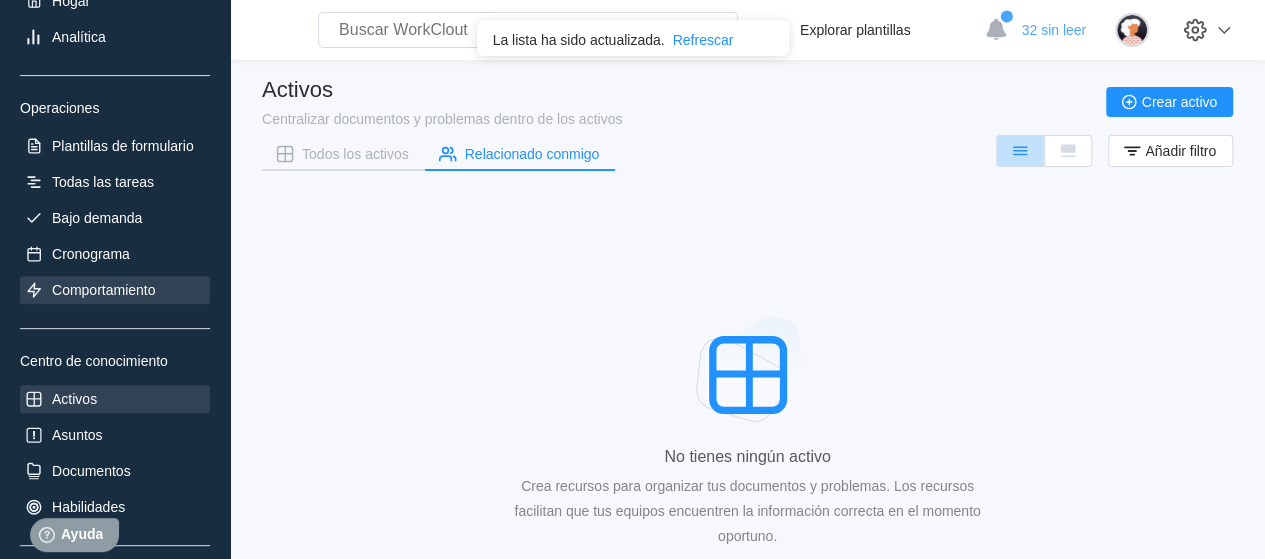 click on "Comportamiento" at bounding box center [104, 290] 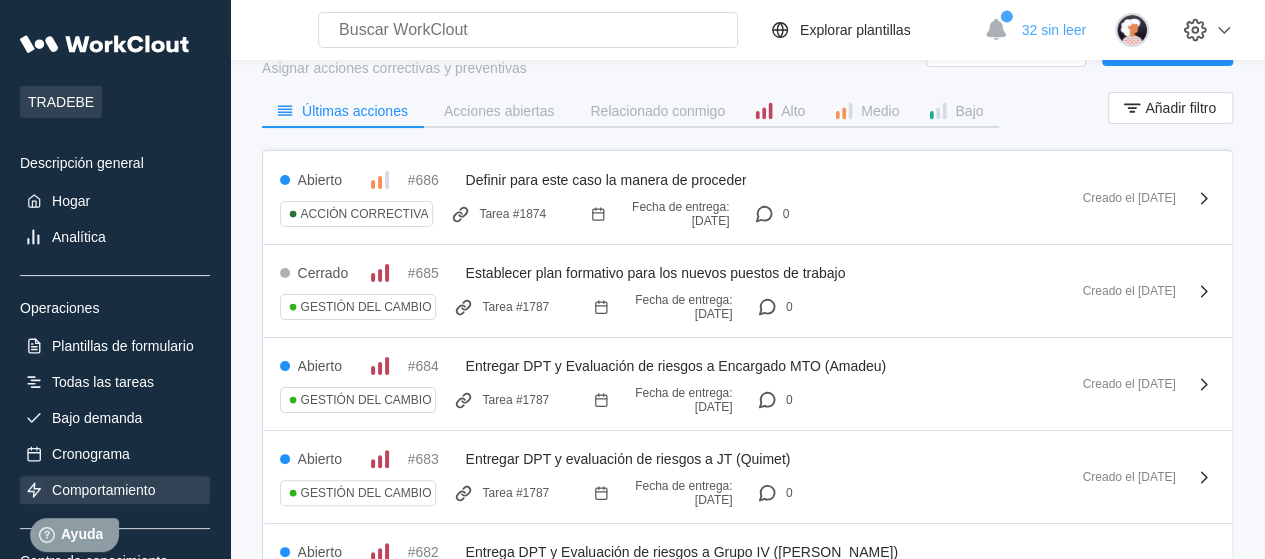 scroll, scrollTop: 0, scrollLeft: 0, axis: both 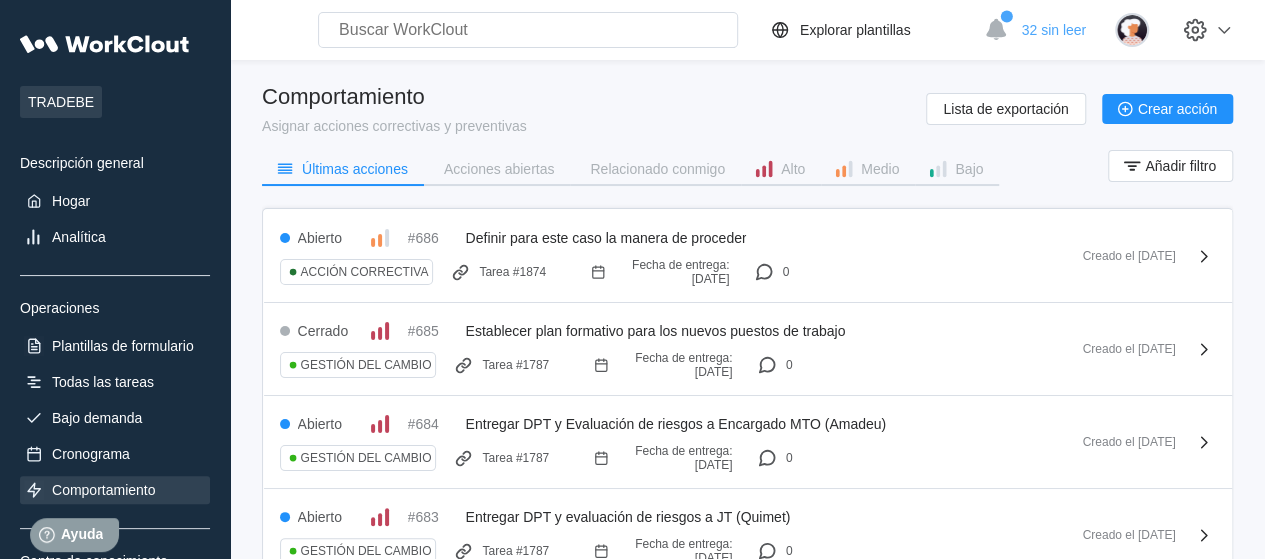 click at bounding box center [528, 30] 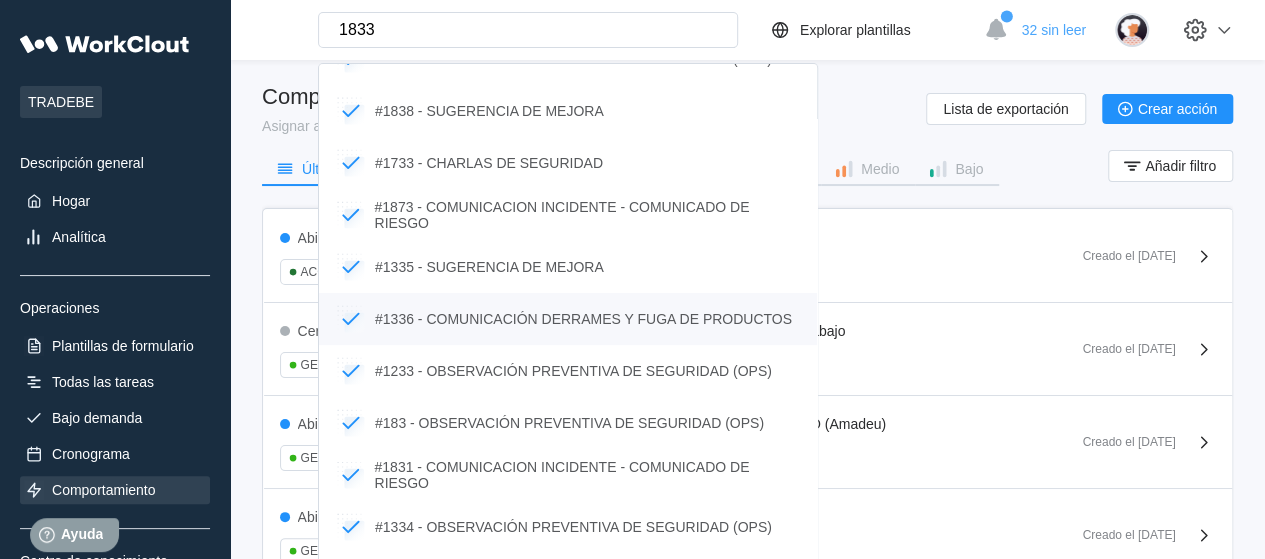 scroll, scrollTop: 400, scrollLeft: 0, axis: vertical 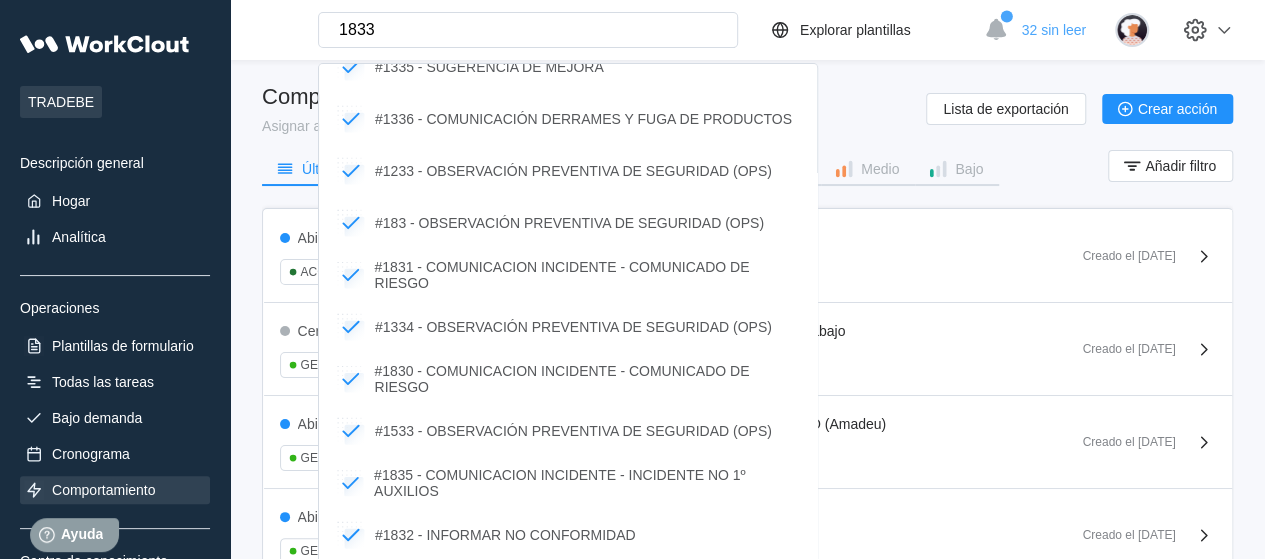 type on "1833" 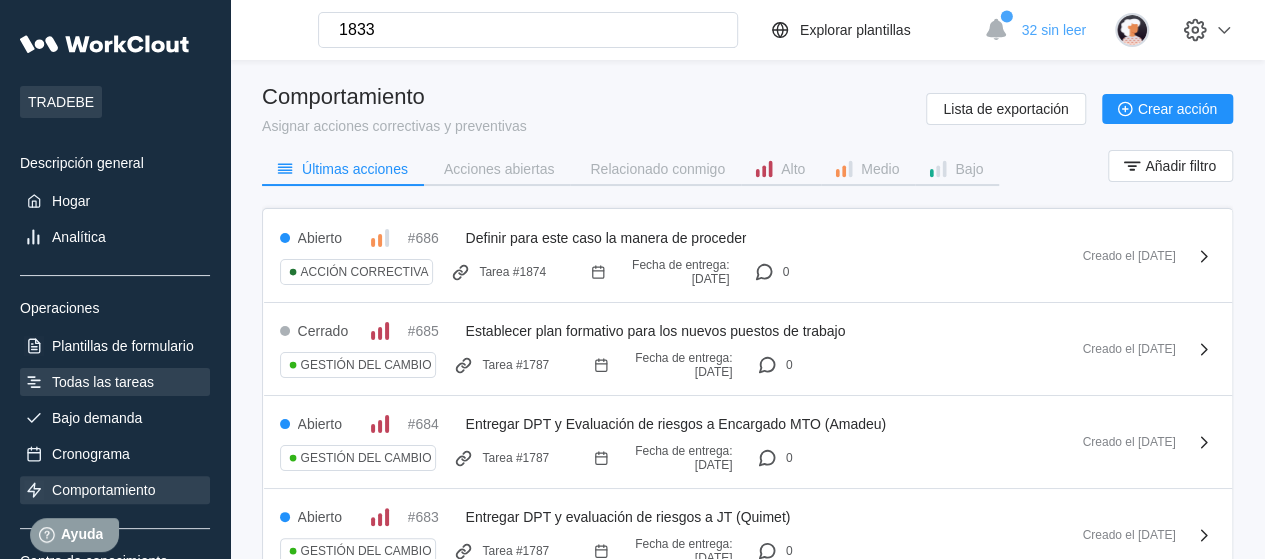 click on "Todas las tareas" at bounding box center [103, 382] 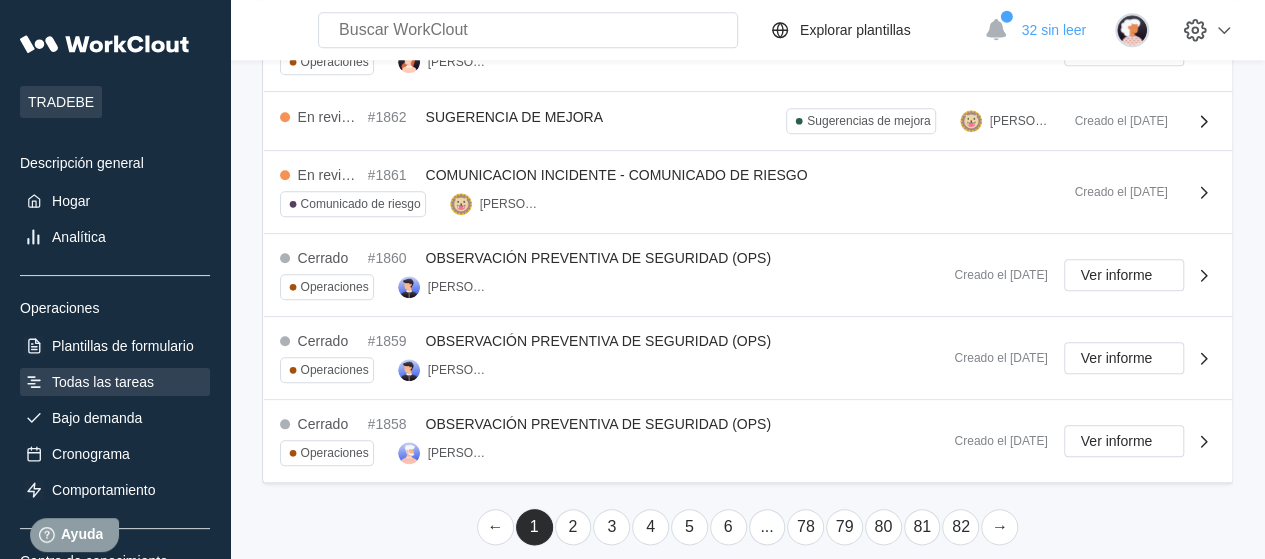 scroll, scrollTop: 902, scrollLeft: 0, axis: vertical 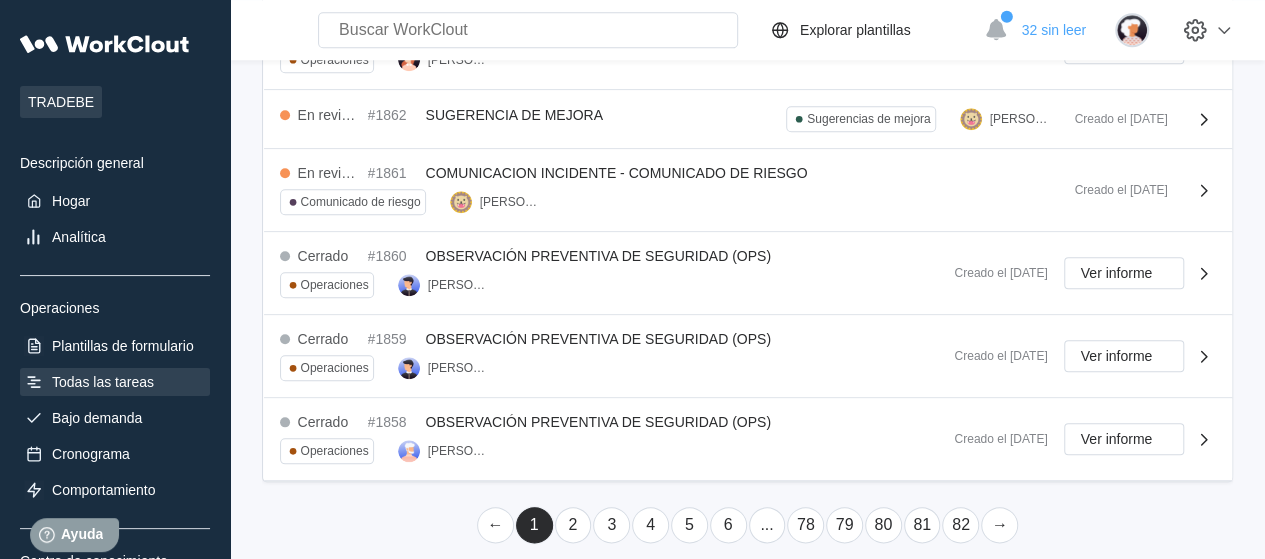 click on "3" at bounding box center [611, 525] 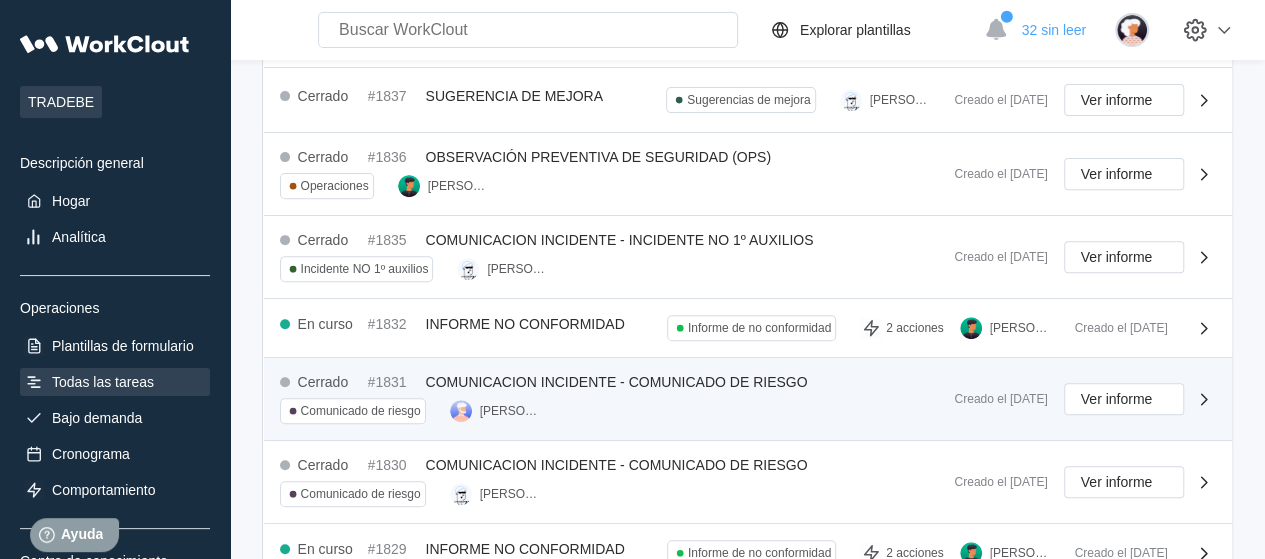 scroll, scrollTop: 0, scrollLeft: 0, axis: both 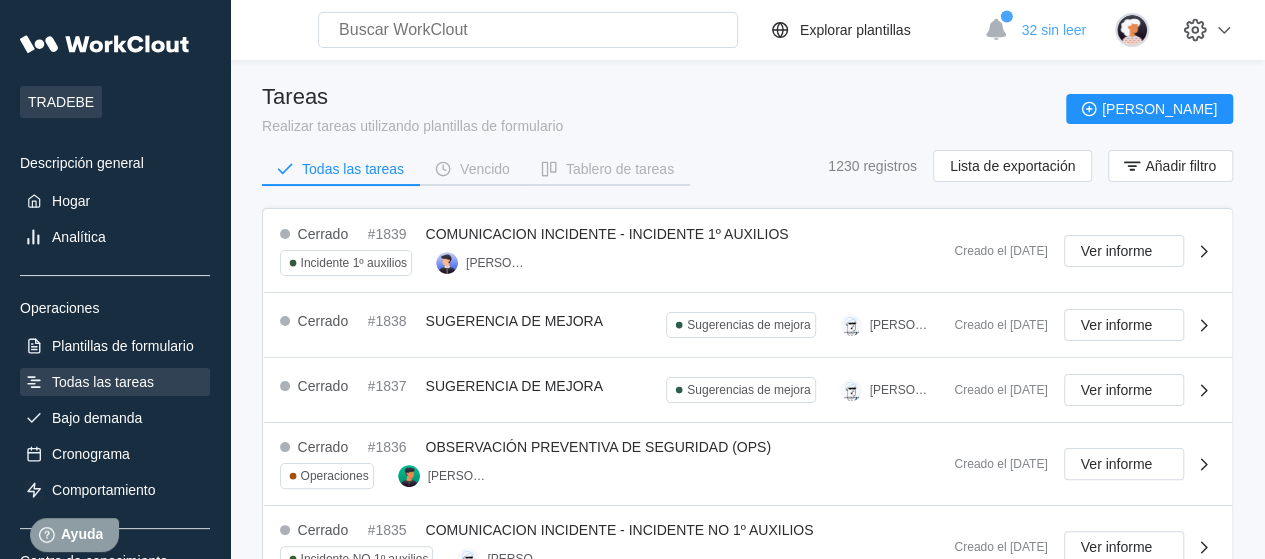 click on "Todas las tareas" at bounding box center [103, 382] 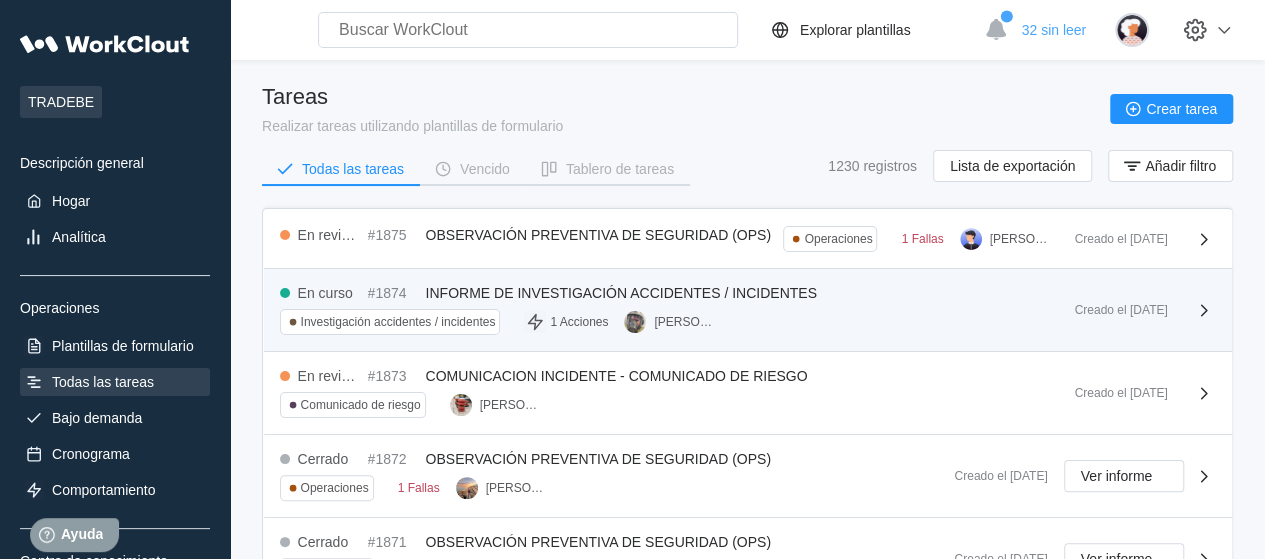 scroll, scrollTop: 100, scrollLeft: 0, axis: vertical 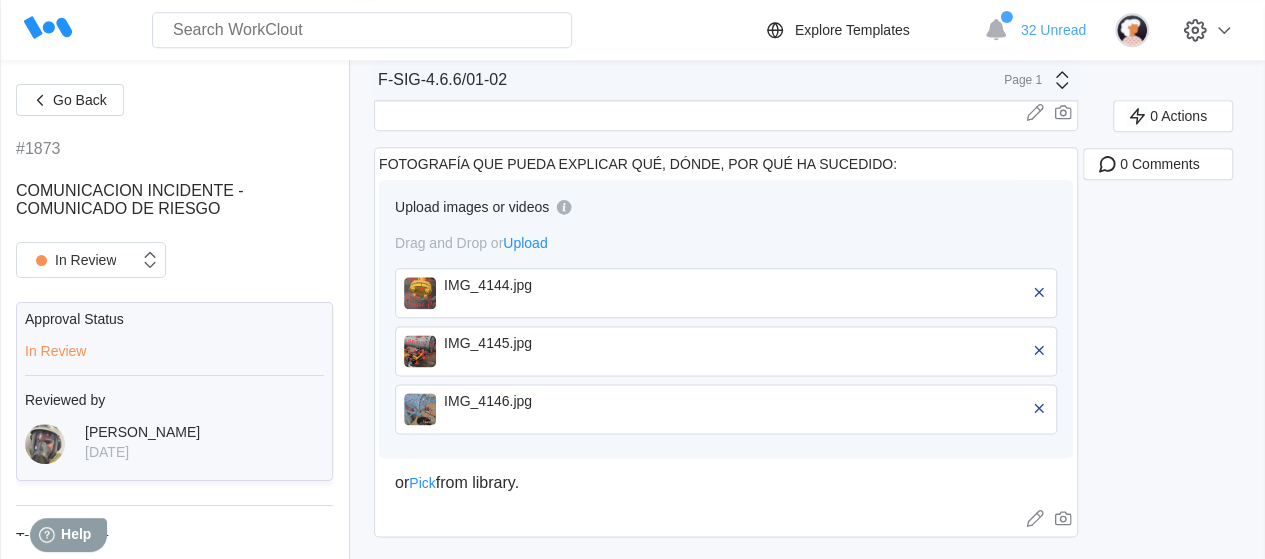 click at bounding box center [420, 293] 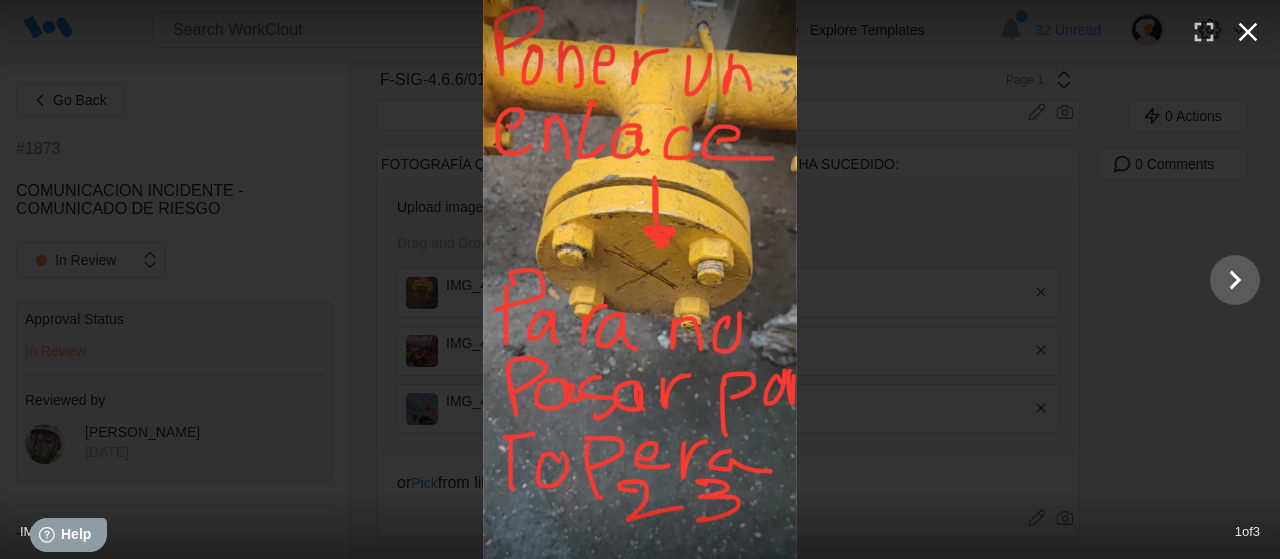click 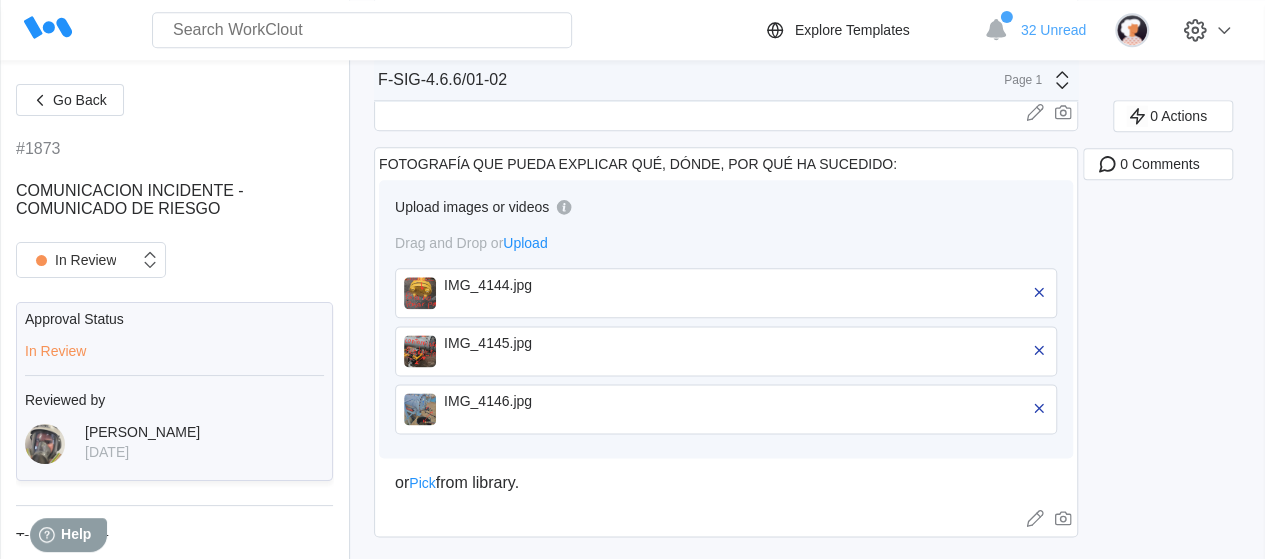 click at bounding box center [420, 351] 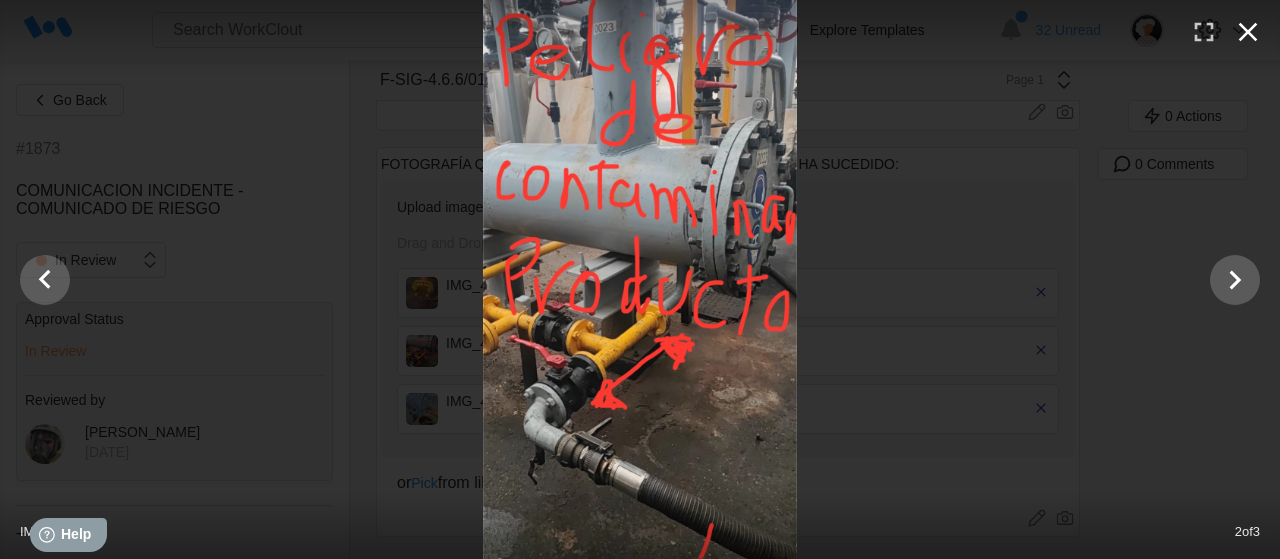 click 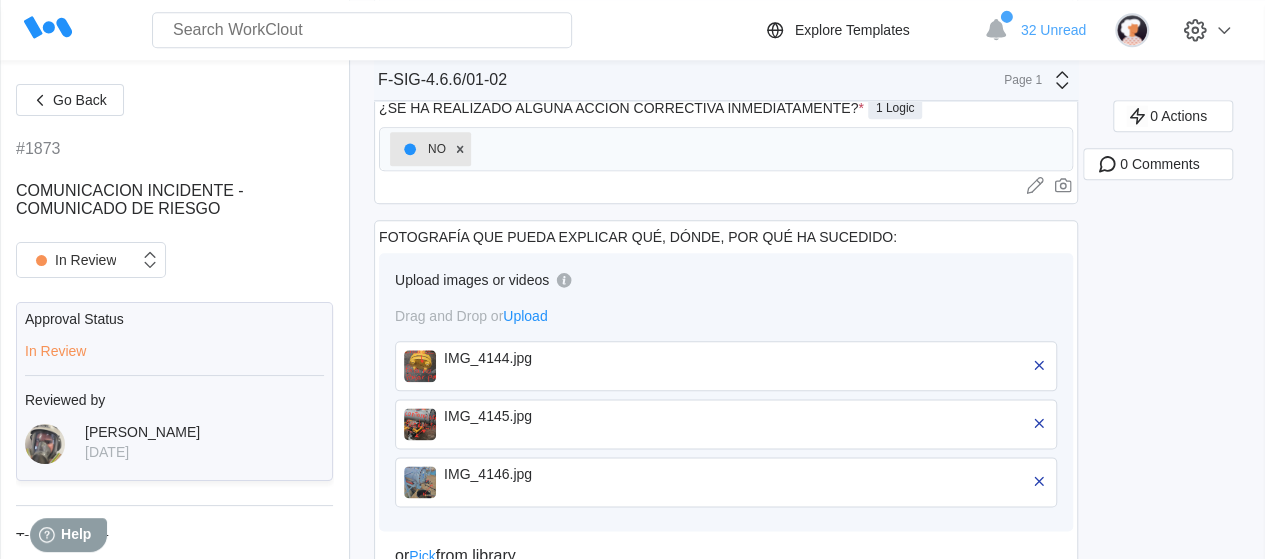 scroll, scrollTop: 1100, scrollLeft: 0, axis: vertical 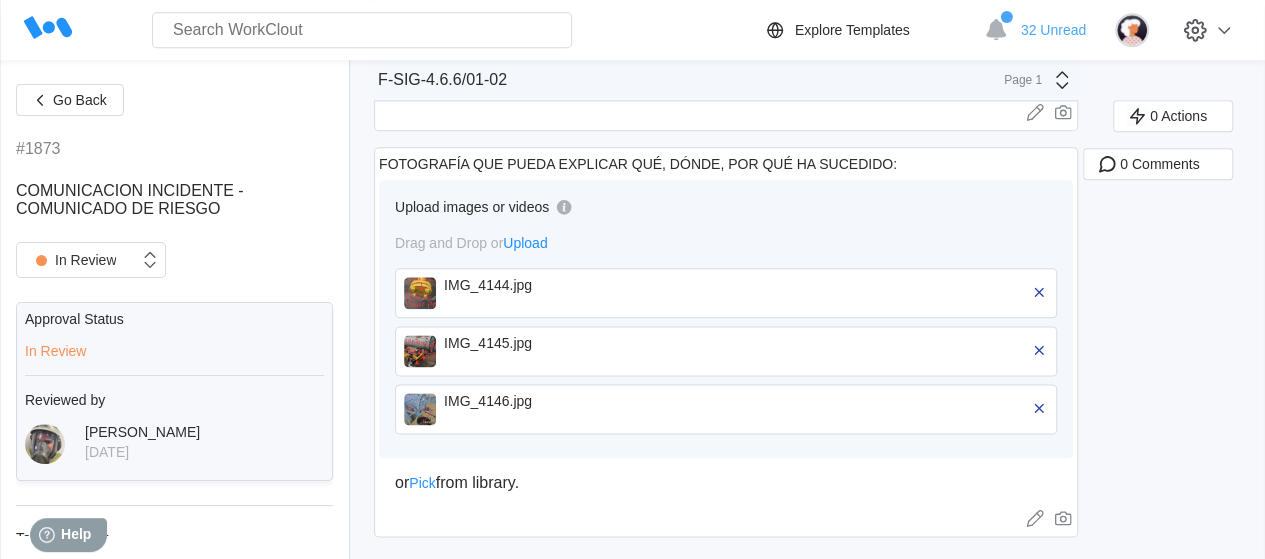 click at bounding box center (420, 409) 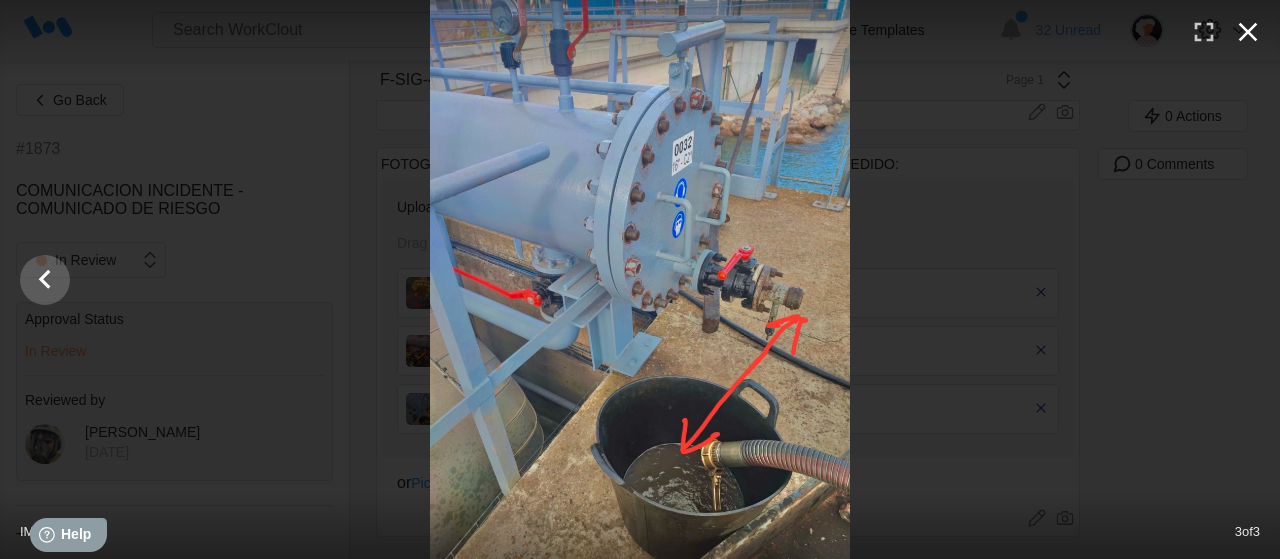click 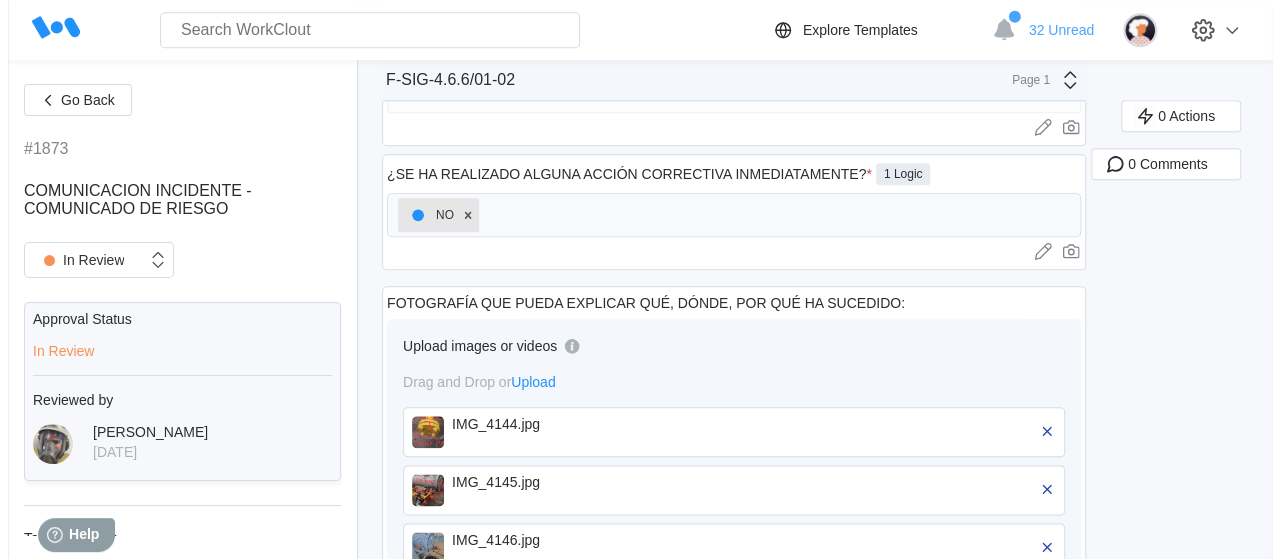 scroll, scrollTop: 1100, scrollLeft: 0, axis: vertical 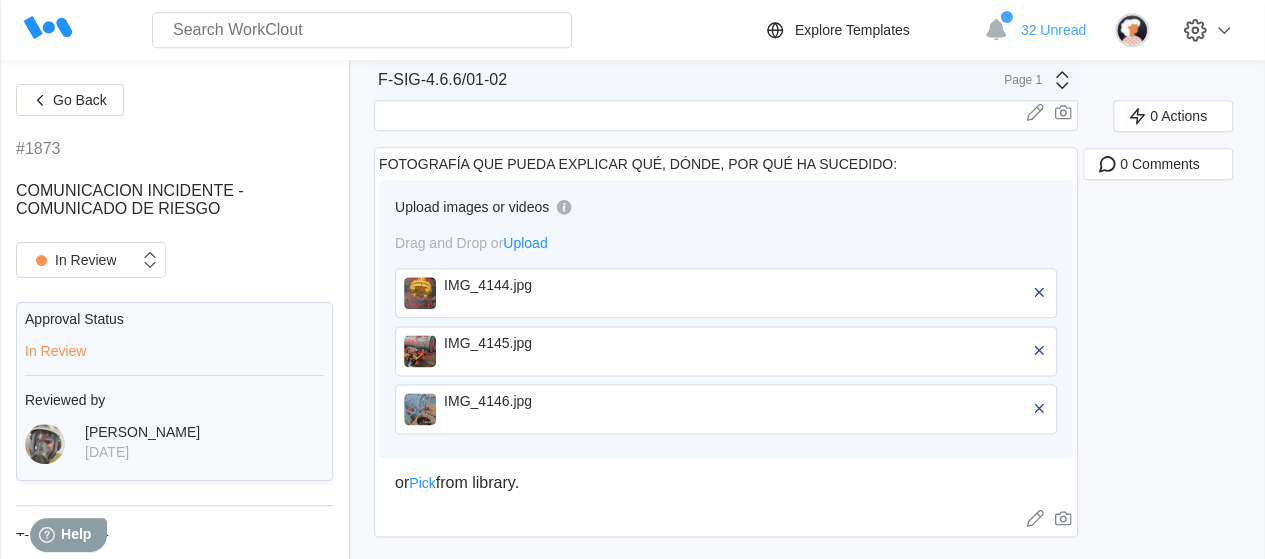 click at bounding box center [420, 351] 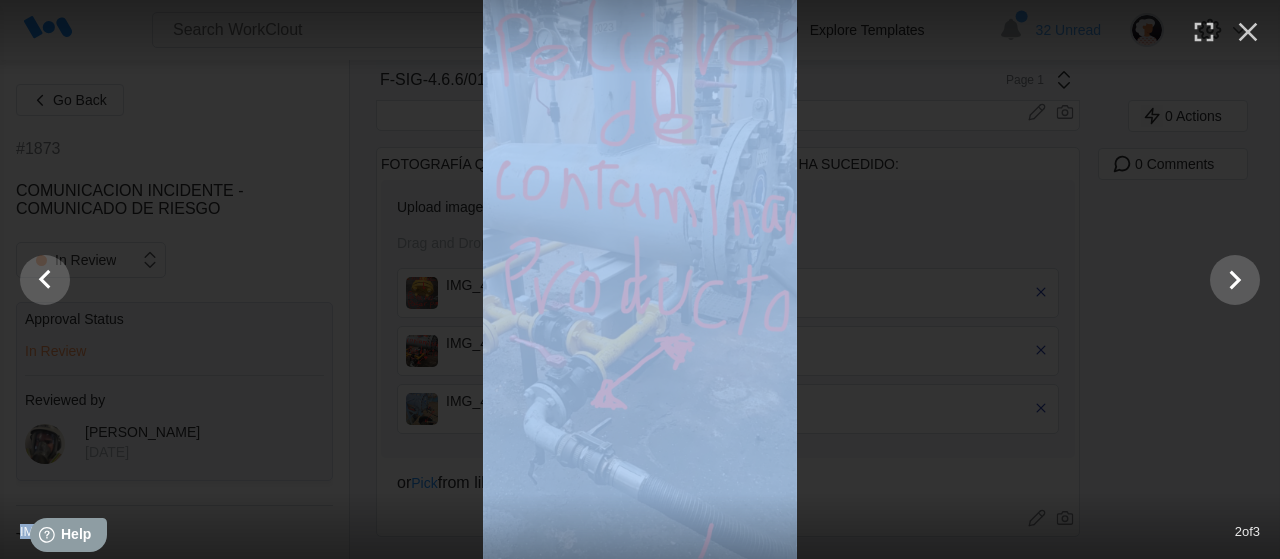 click at bounding box center [640, 279] 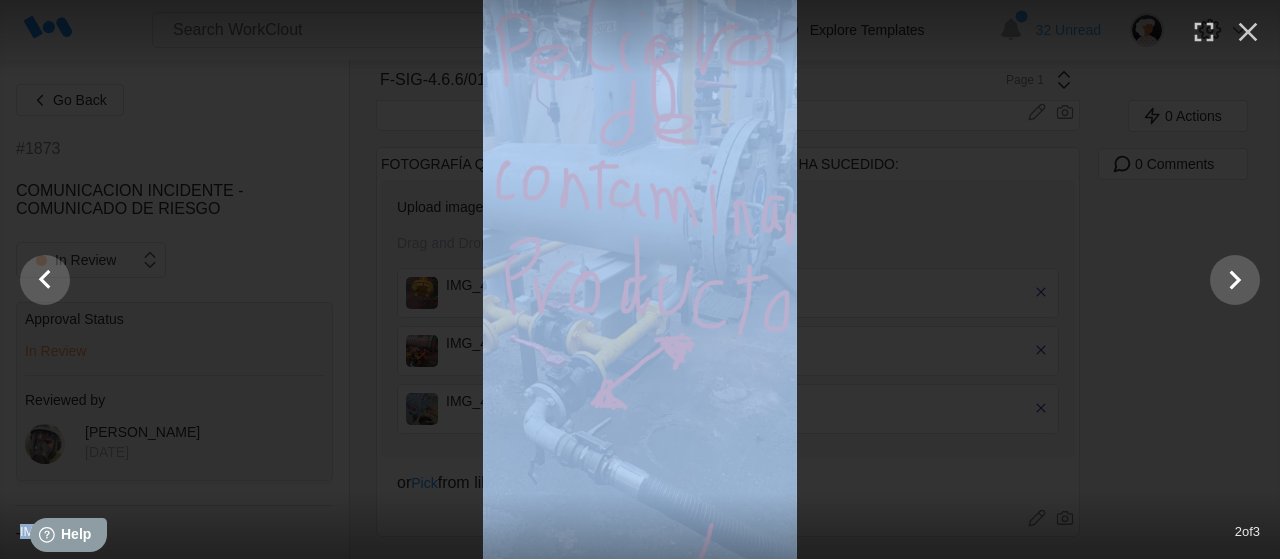 click at bounding box center (640, 279) 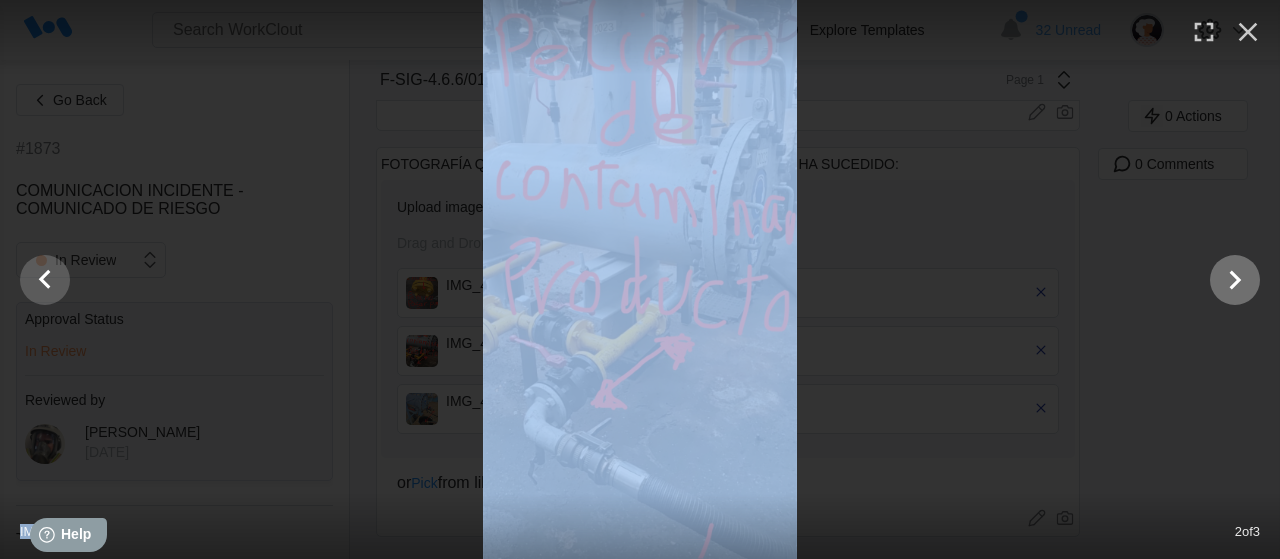 click 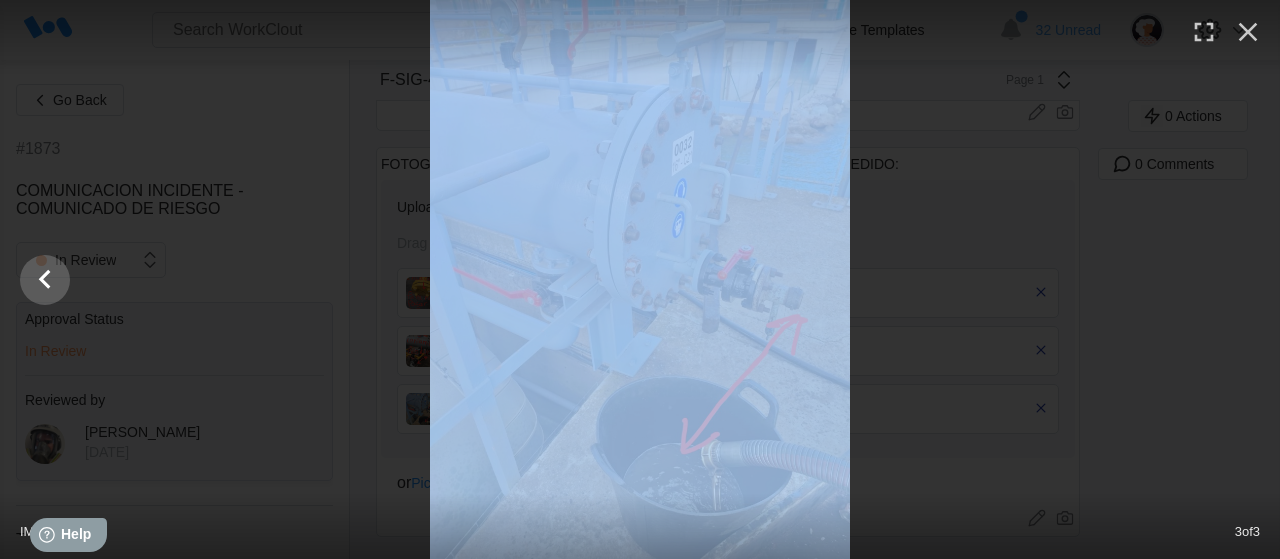 drag, startPoint x: 641, startPoint y: 174, endPoint x: 626, endPoint y: 161, distance: 19.849434 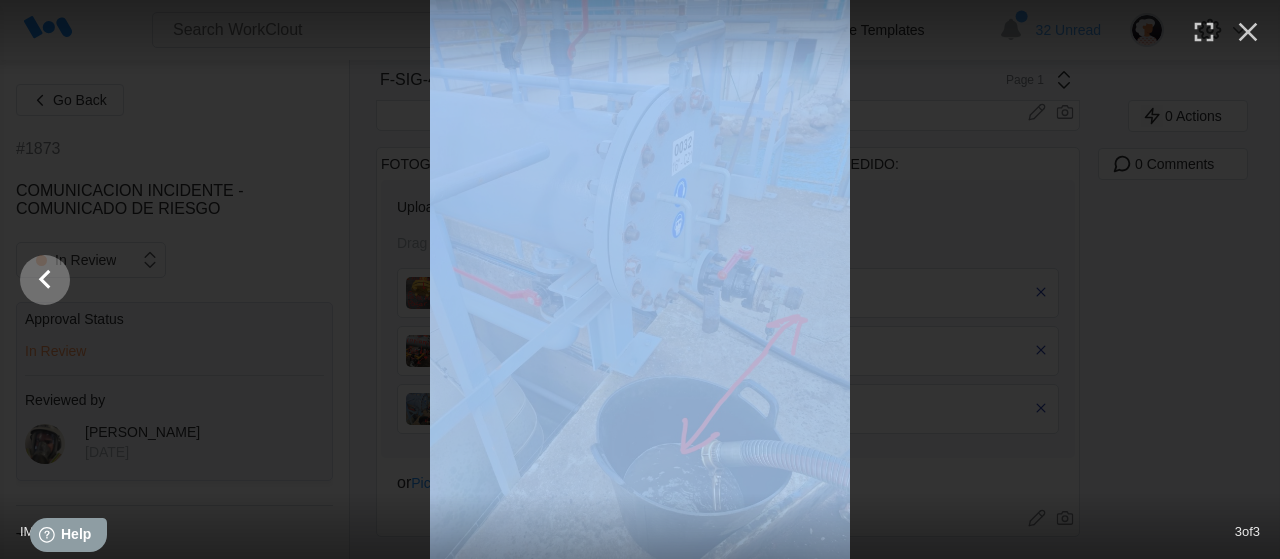click 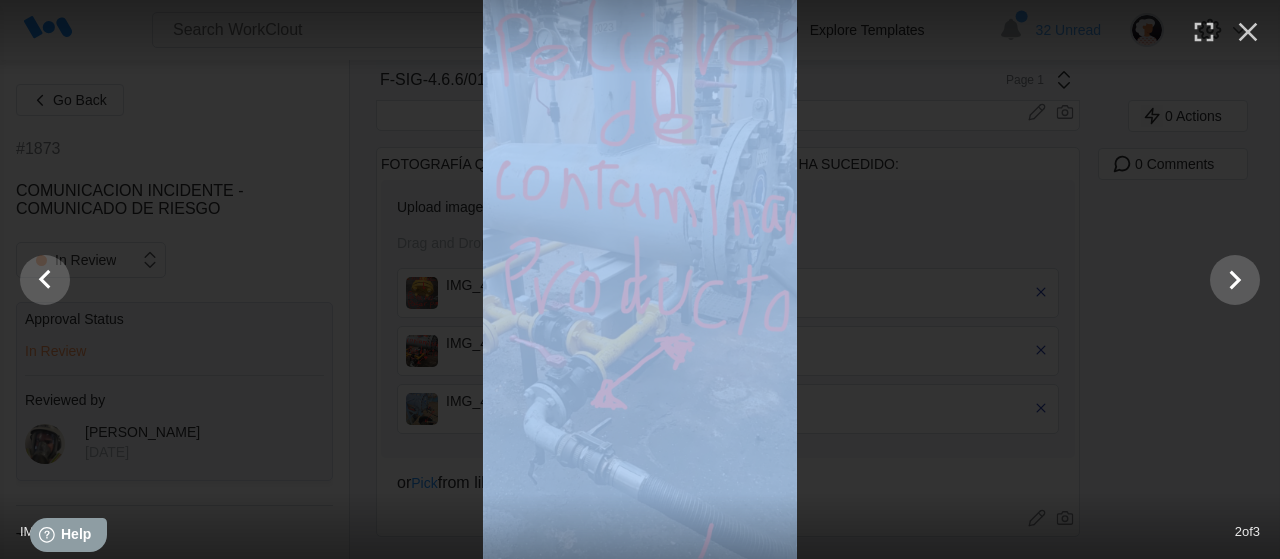 click at bounding box center (640, 279) 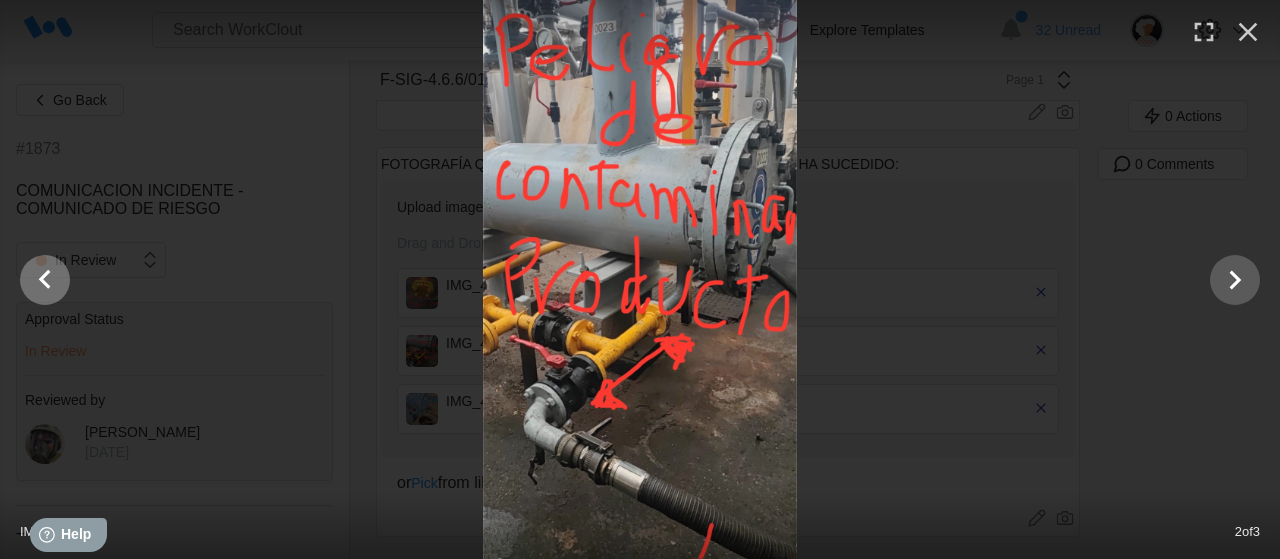 click 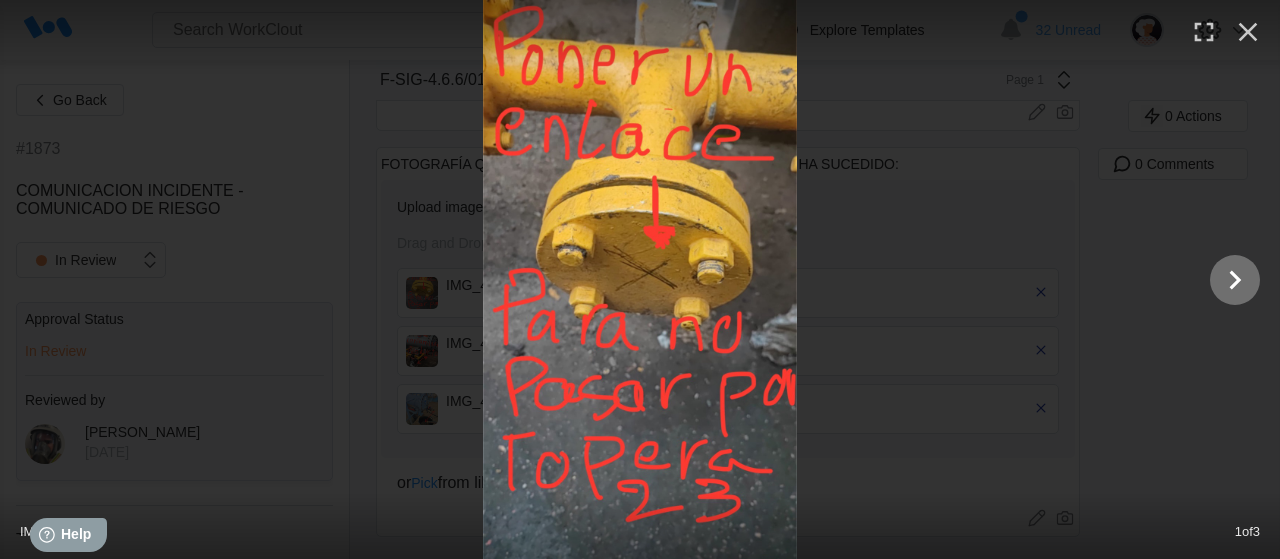 click 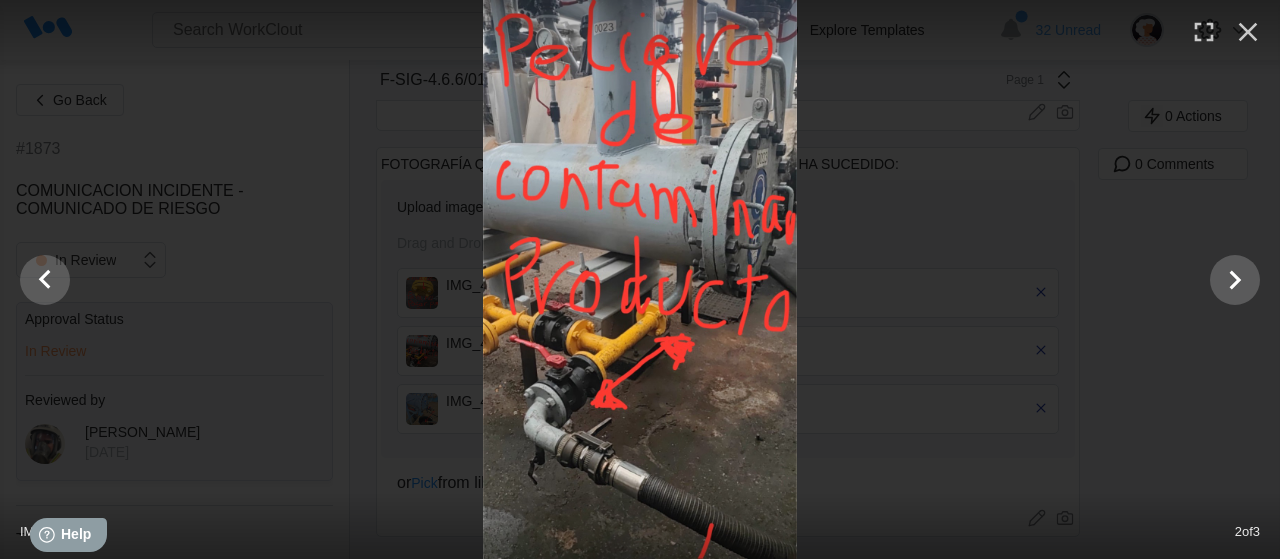 scroll, scrollTop: 1097, scrollLeft: 0, axis: vertical 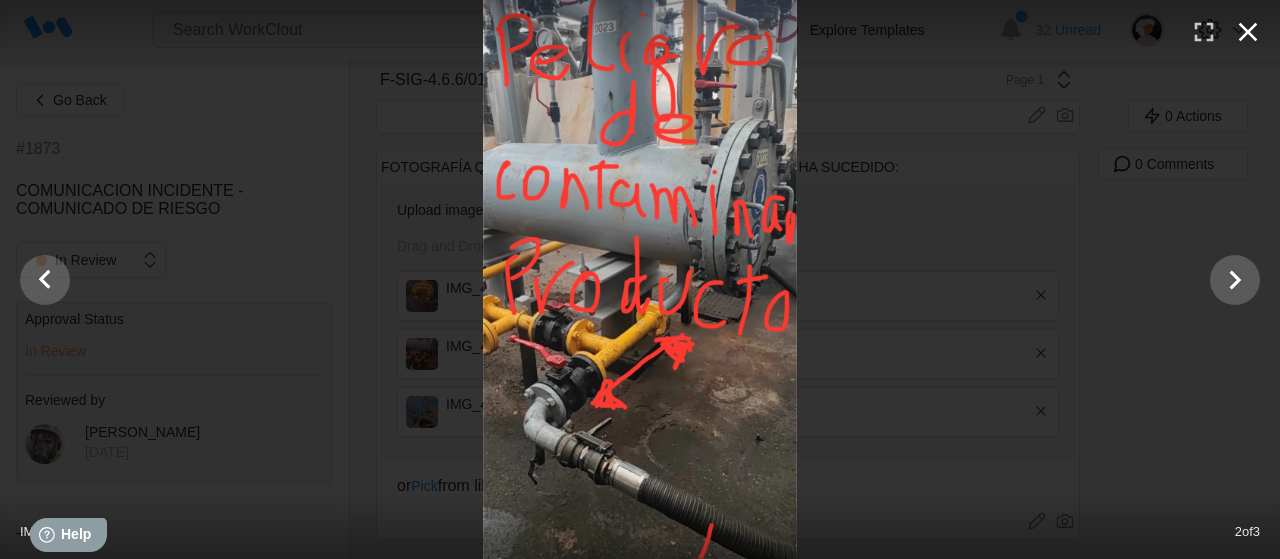 click 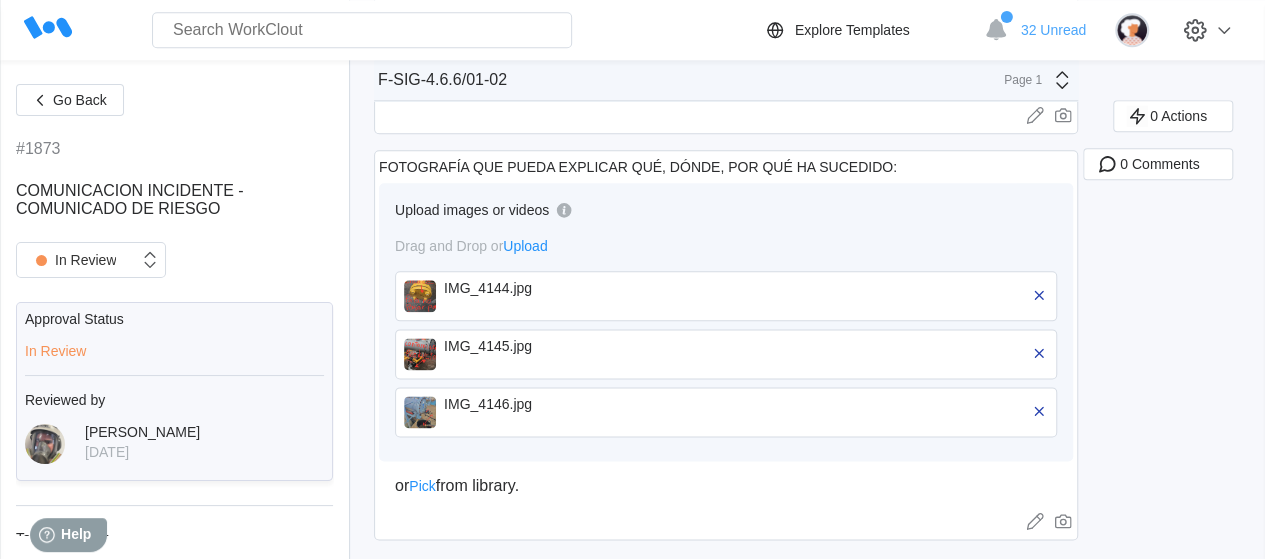 click at bounding box center [420, 296] 